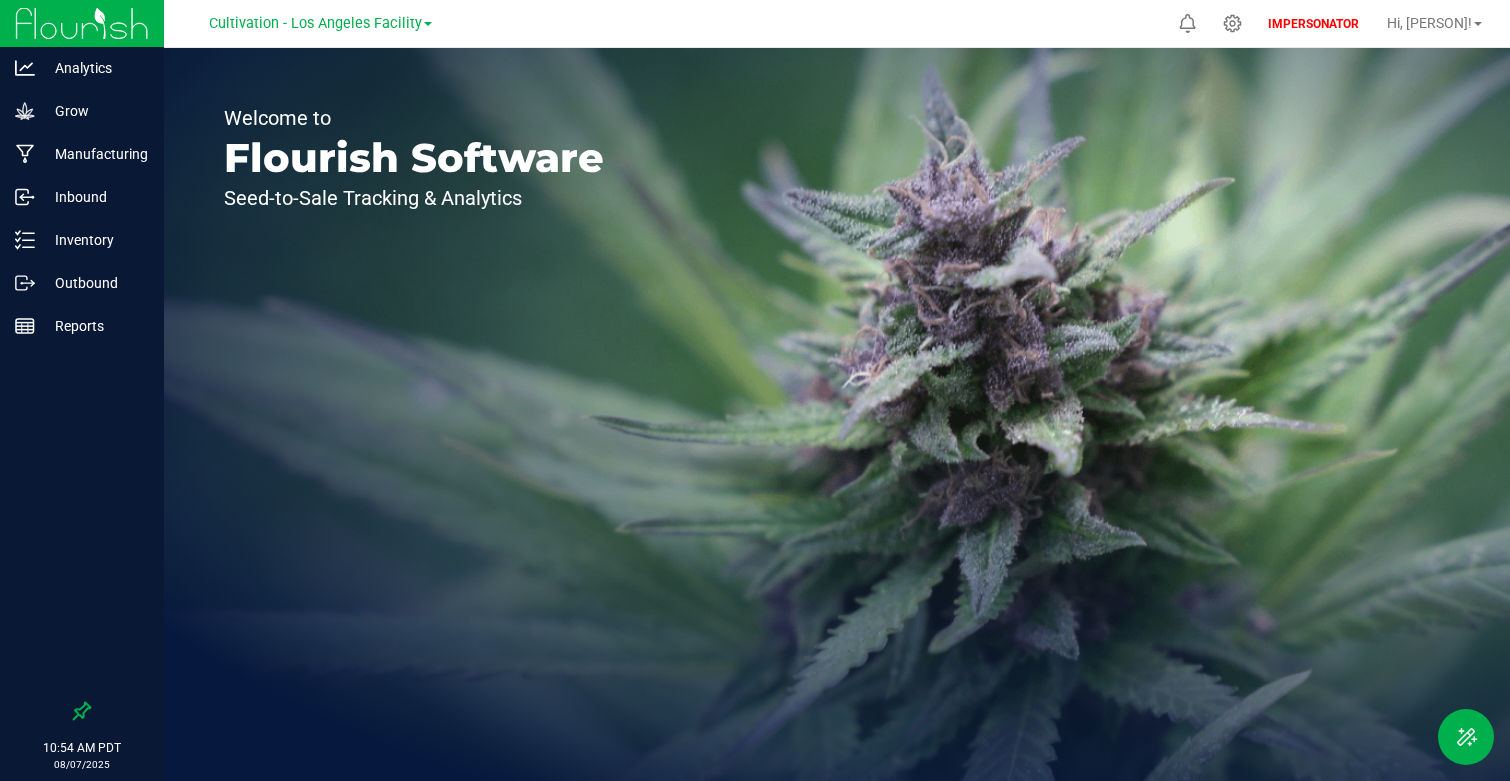 scroll, scrollTop: 0, scrollLeft: 0, axis: both 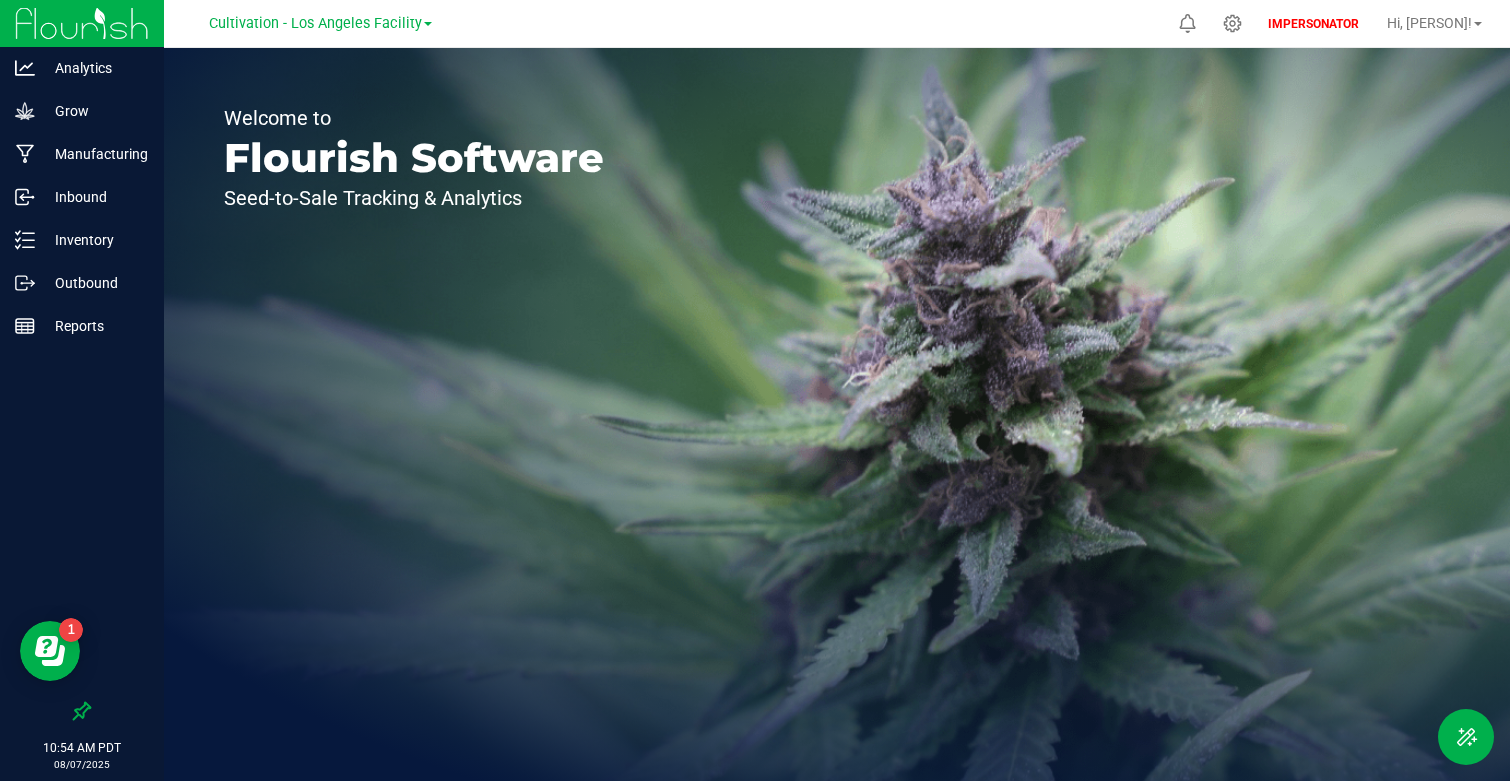 click on "Cultivation - Los Angeles Facility" at bounding box center (320, 23) 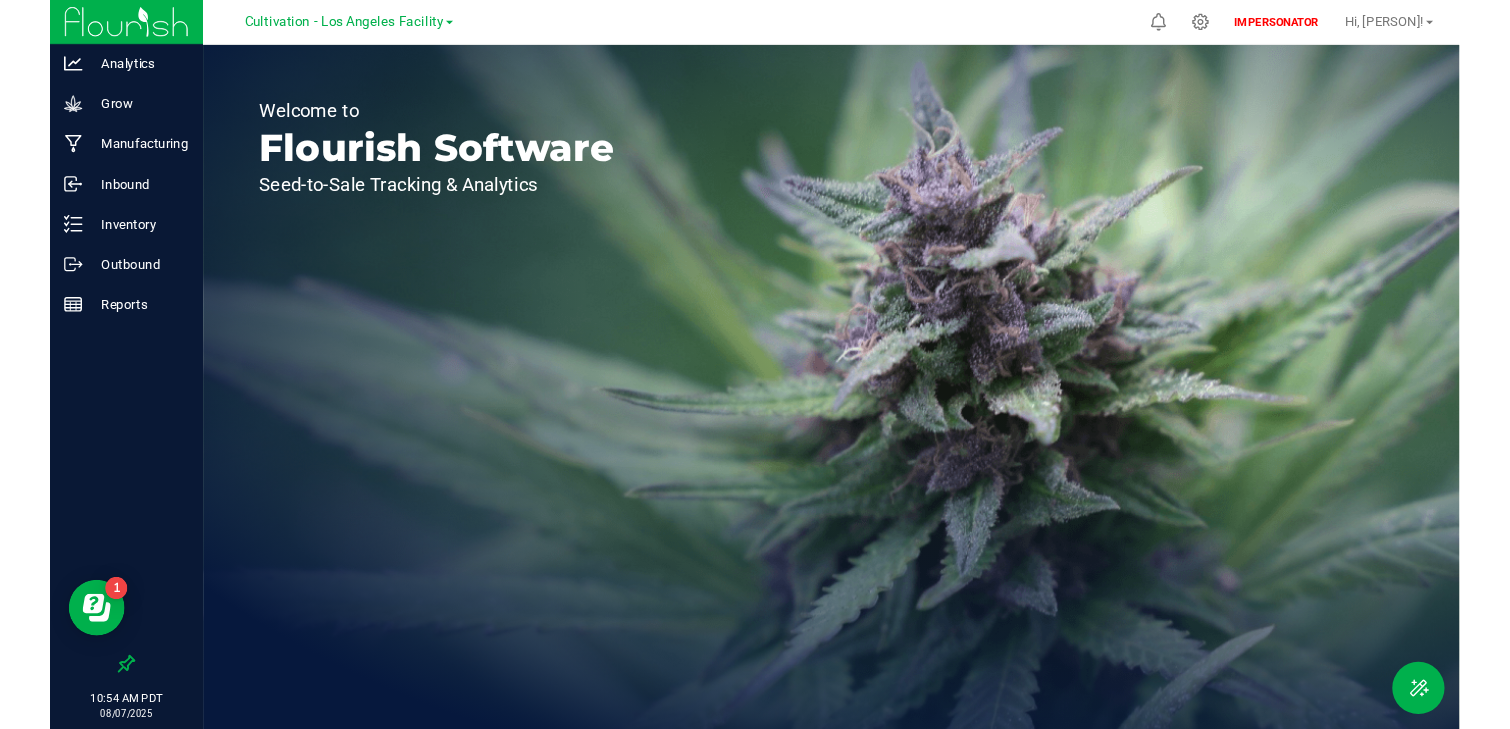 scroll, scrollTop: 0, scrollLeft: 0, axis: both 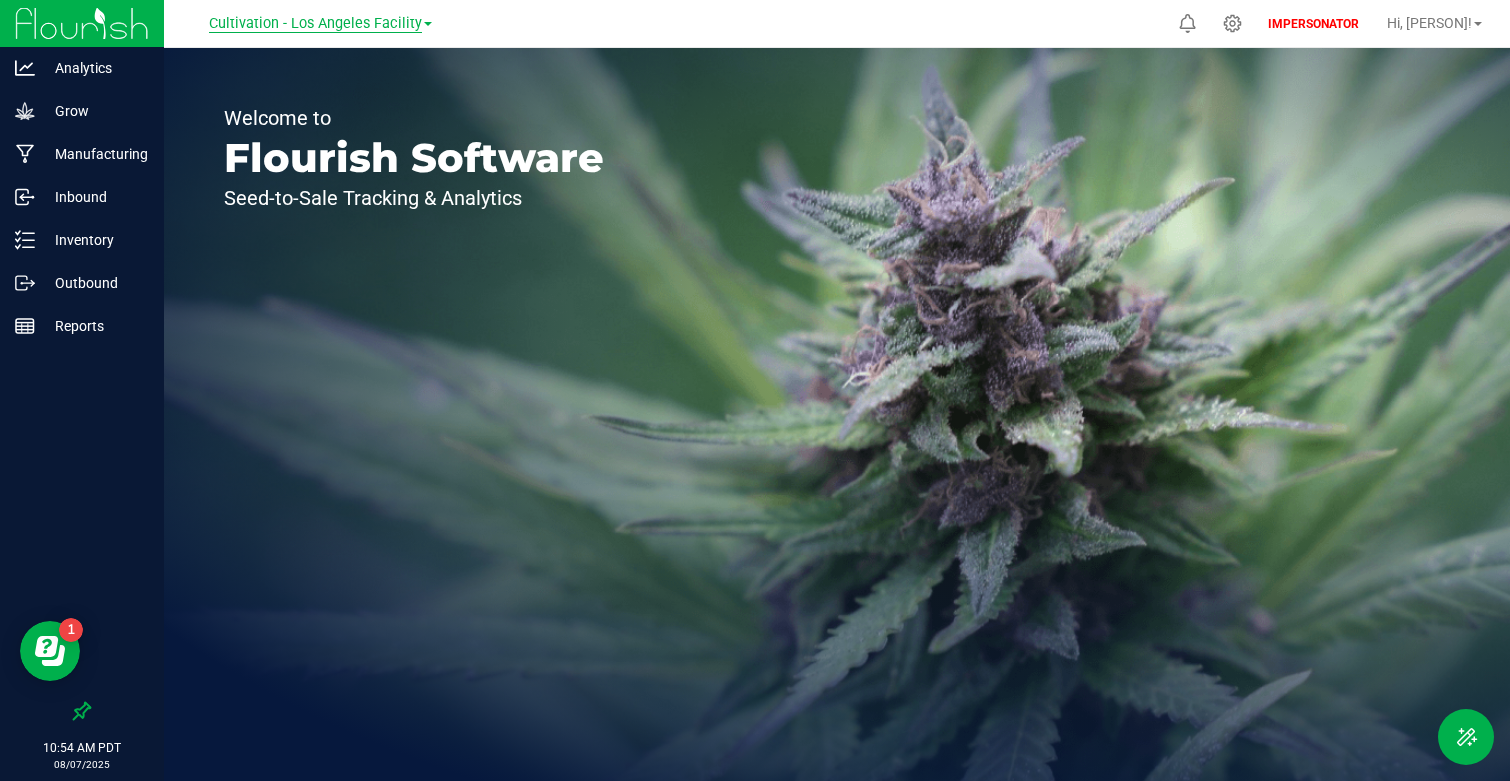 click on "Cultivation - Los Angeles Facility" at bounding box center [315, 24] 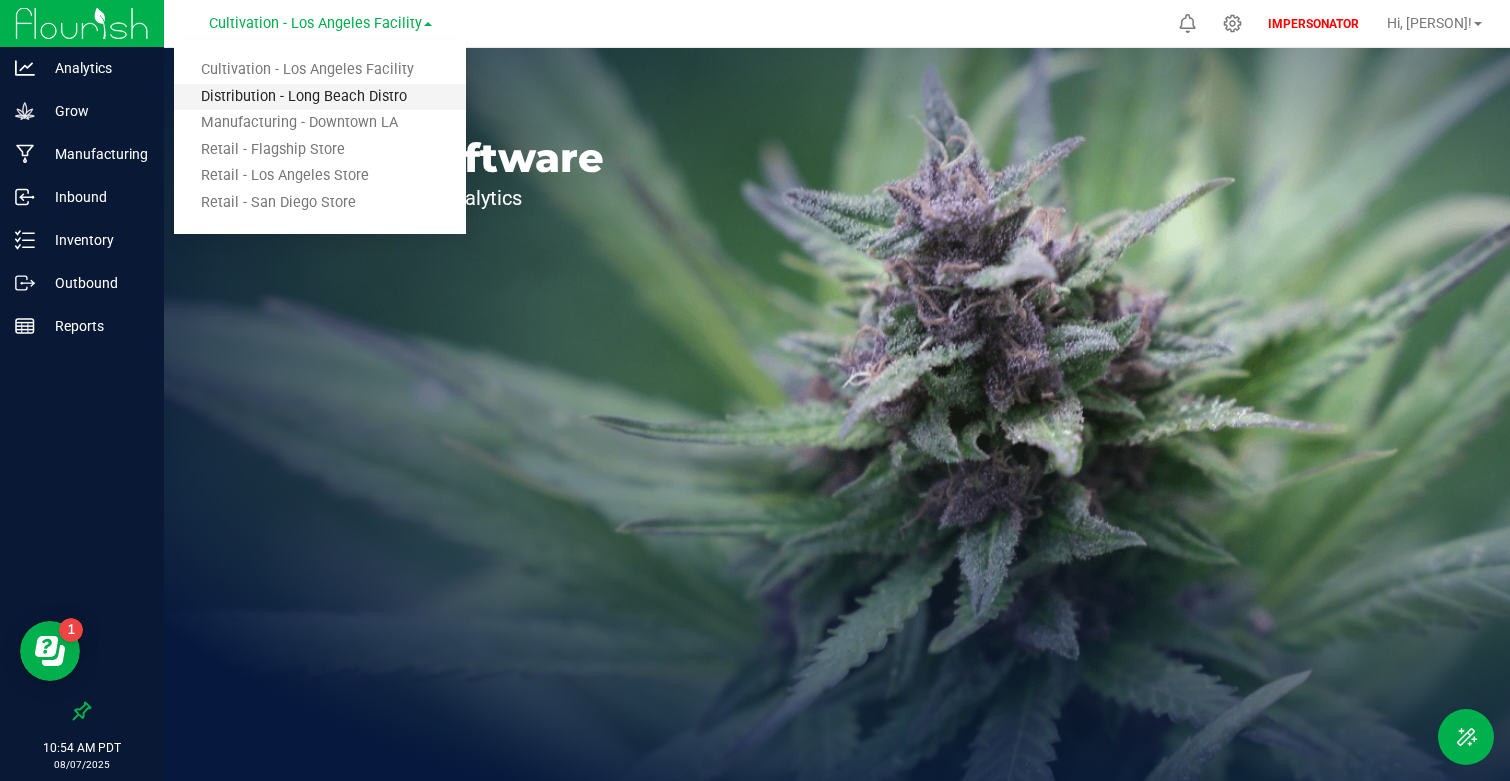click on "Distribution - Long Beach Distro" at bounding box center [320, 97] 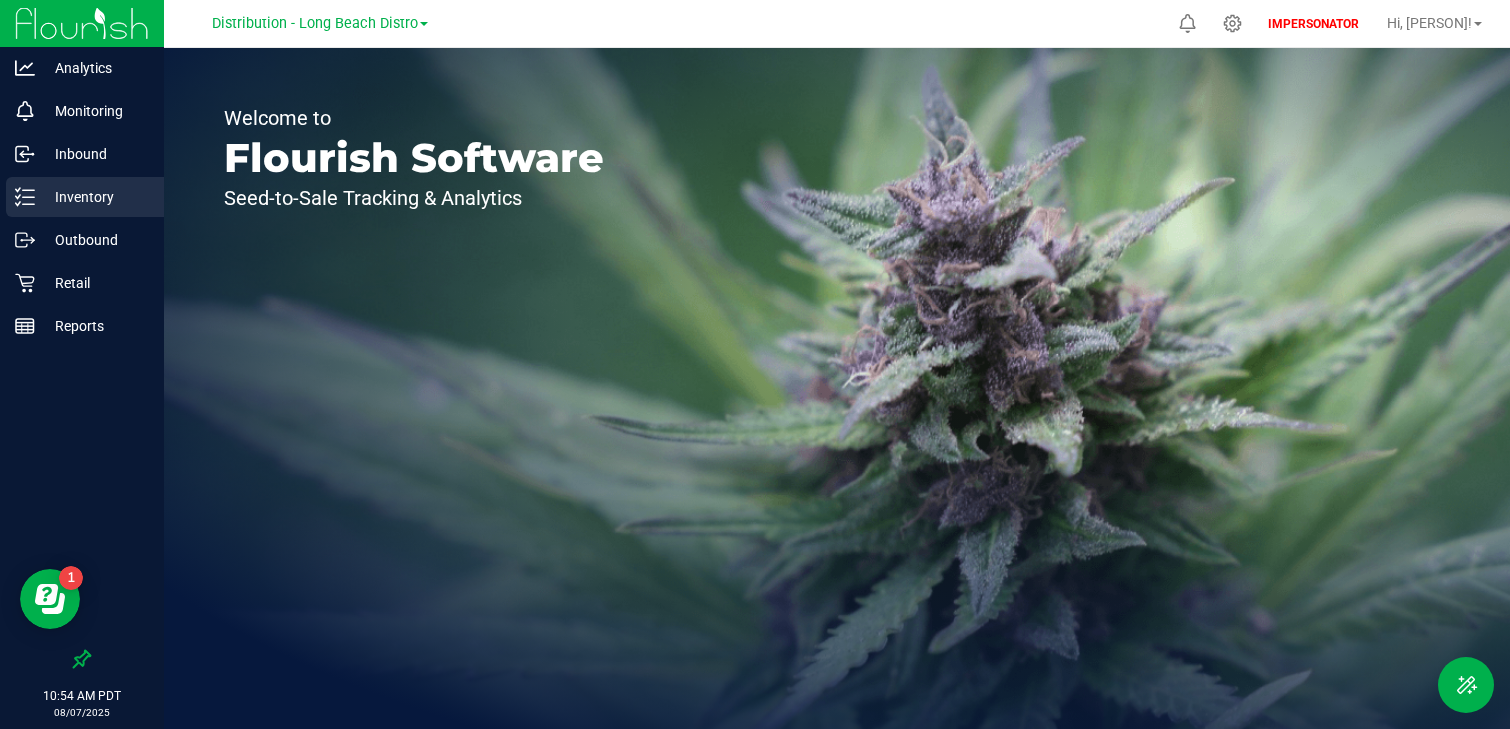 click on "Inventory" at bounding box center [95, 197] 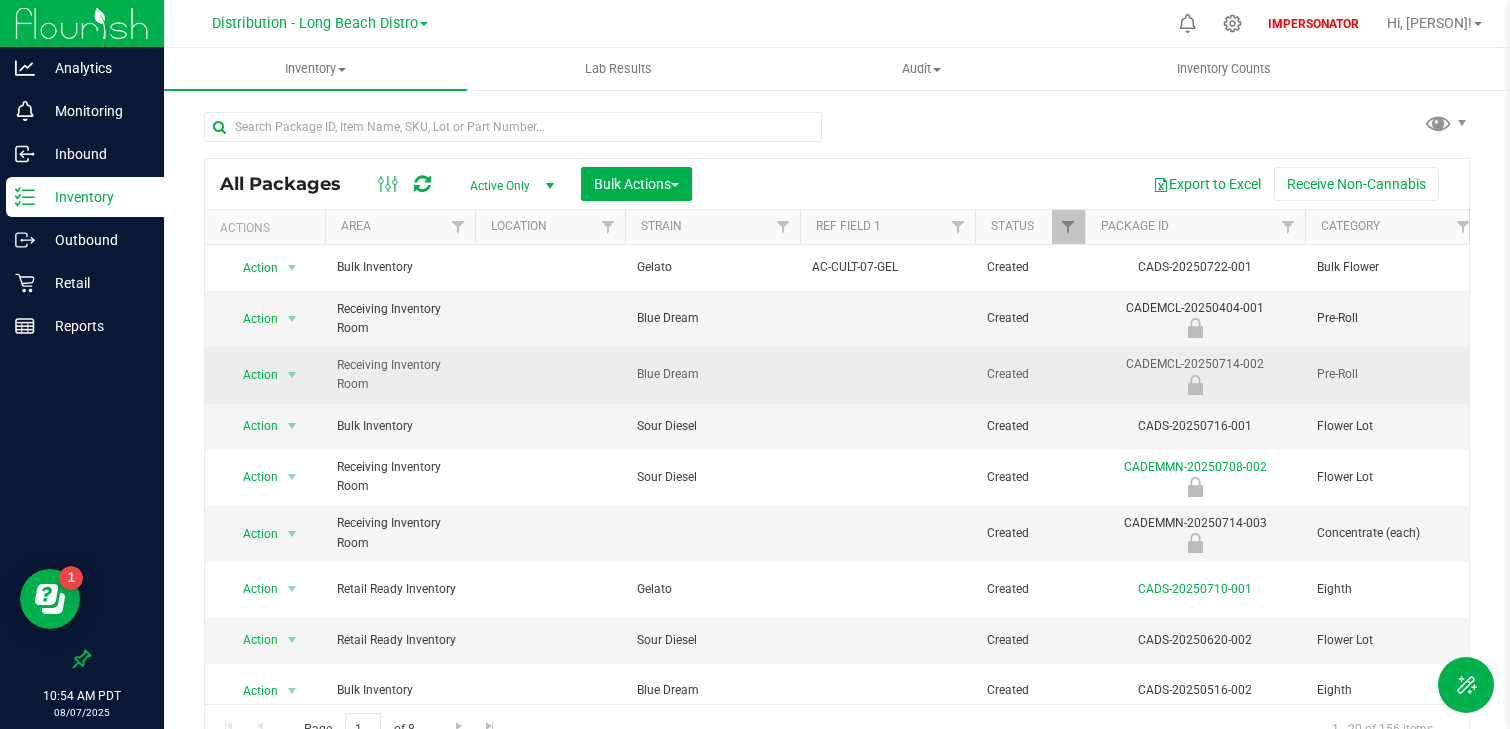 scroll, scrollTop: 0, scrollLeft: 218, axis: horizontal 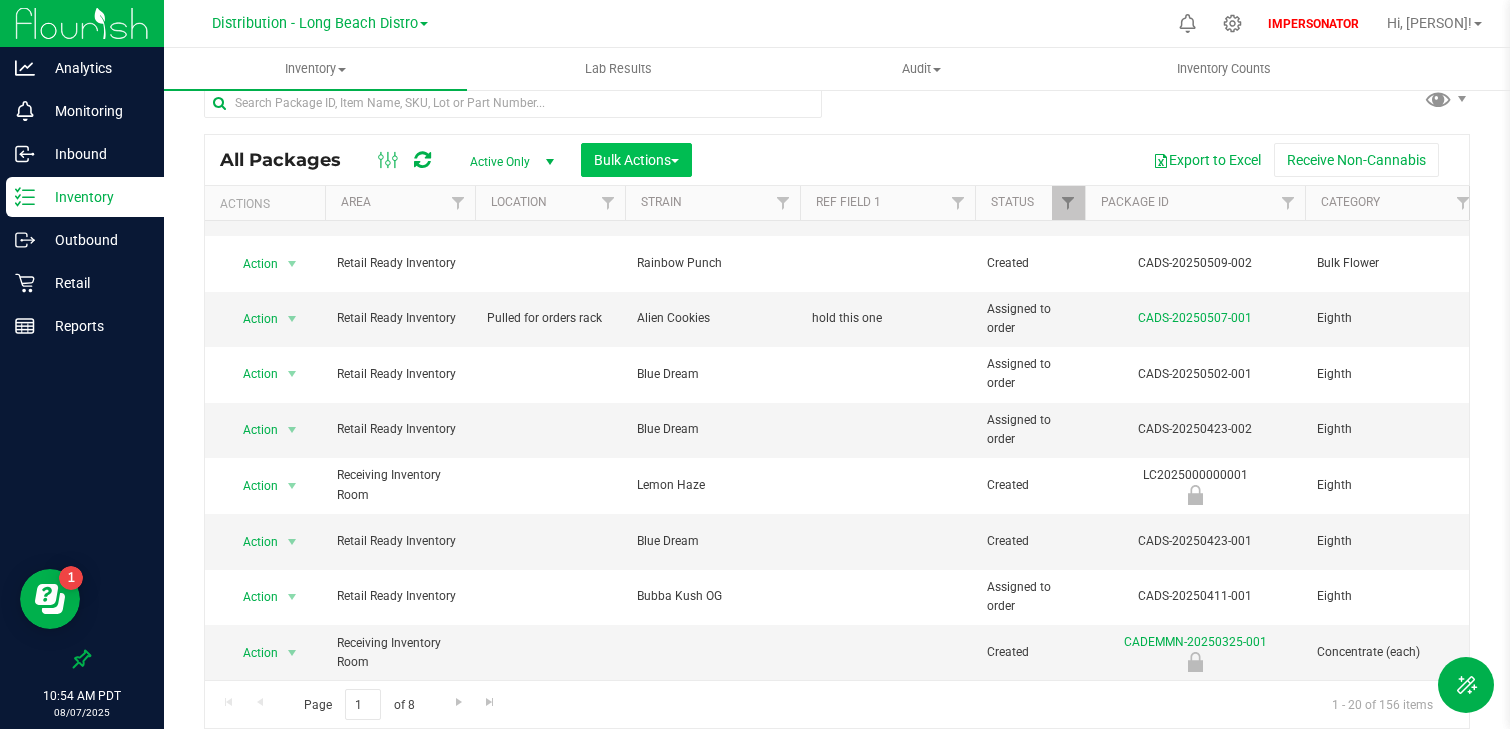 click on "All Packages
Active Only Active Only Lab Samples Locked All
Bulk Actions
Add to manufacturing run
Add to outbound order
Combine packages
Combine packages (lot)" at bounding box center [837, 160] 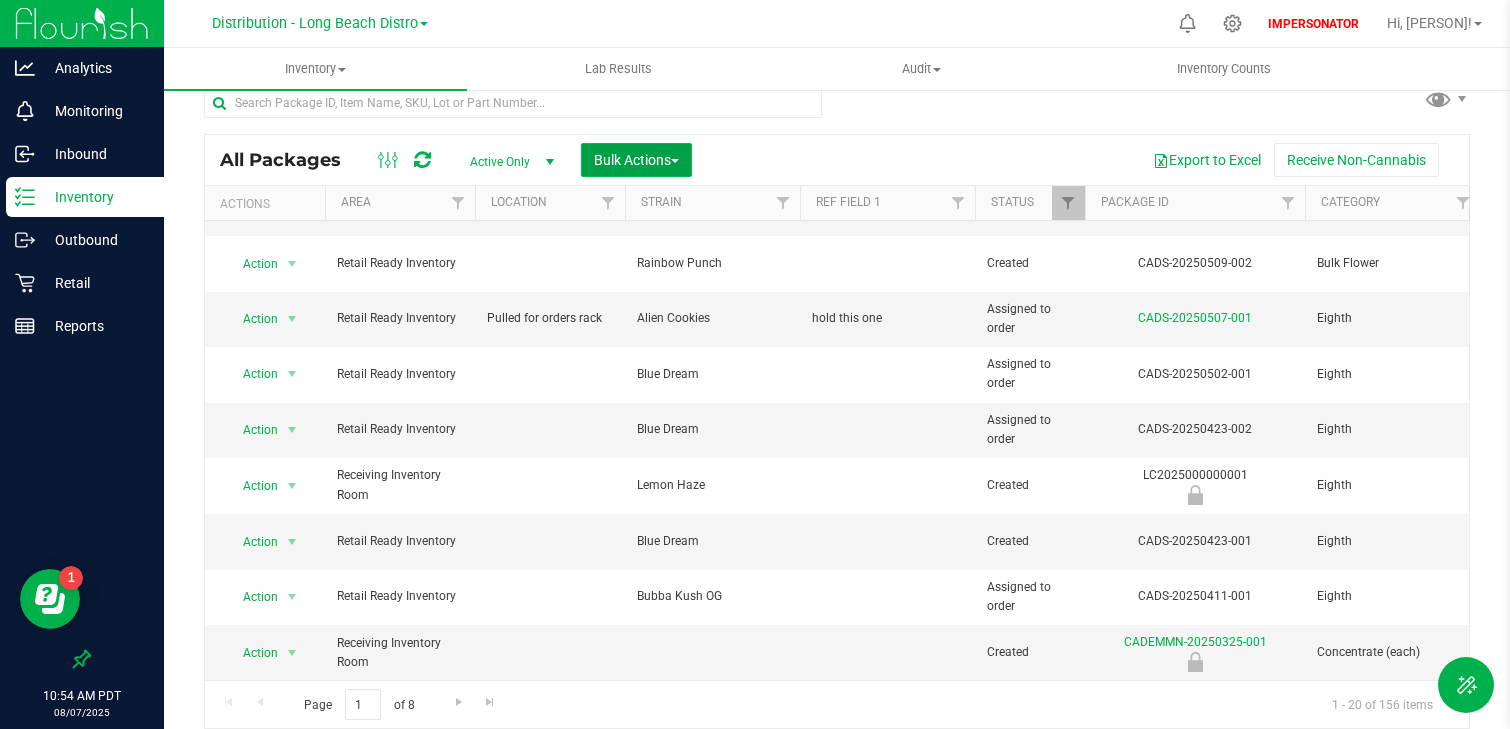 click on "Bulk Actions" at bounding box center [636, 160] 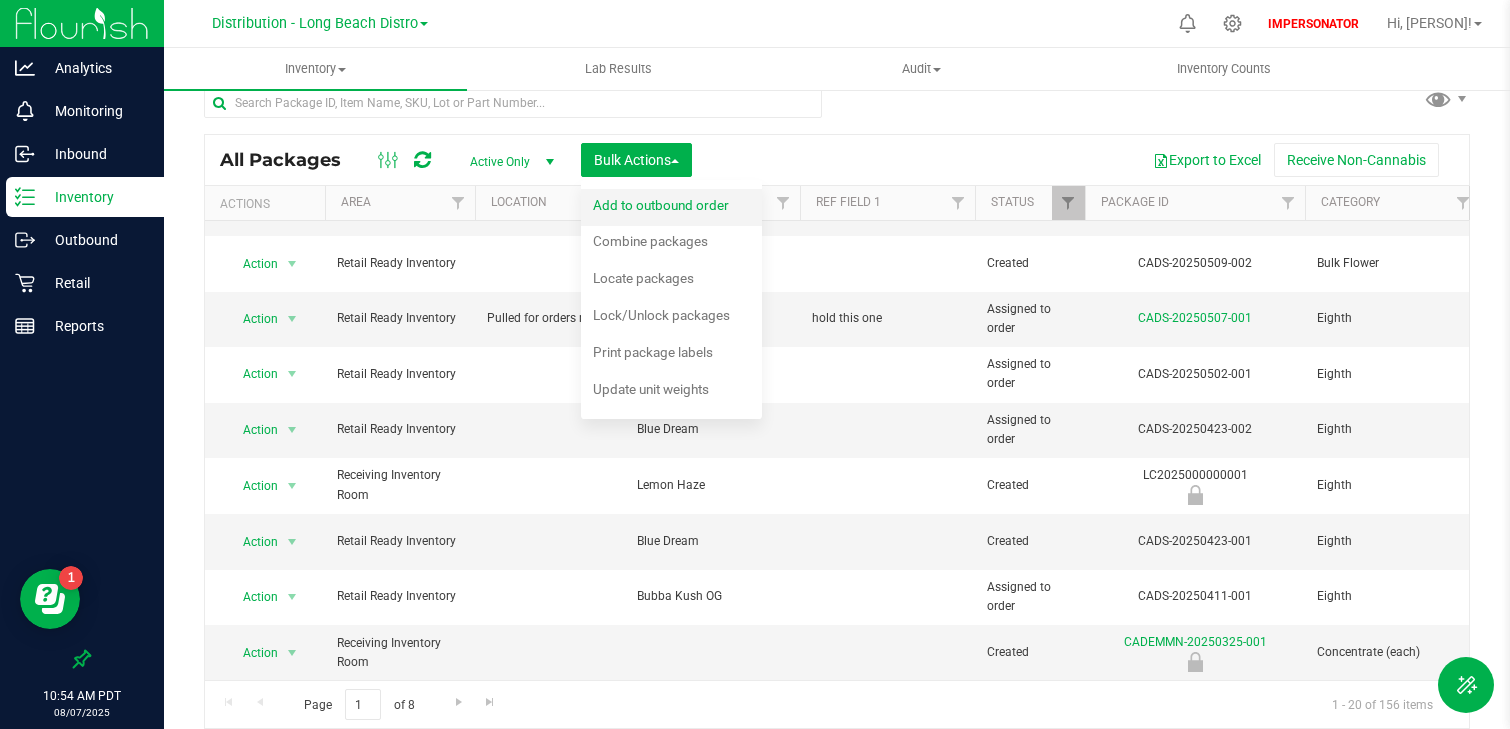 click on "Add to outbound order" at bounding box center (674, 208) 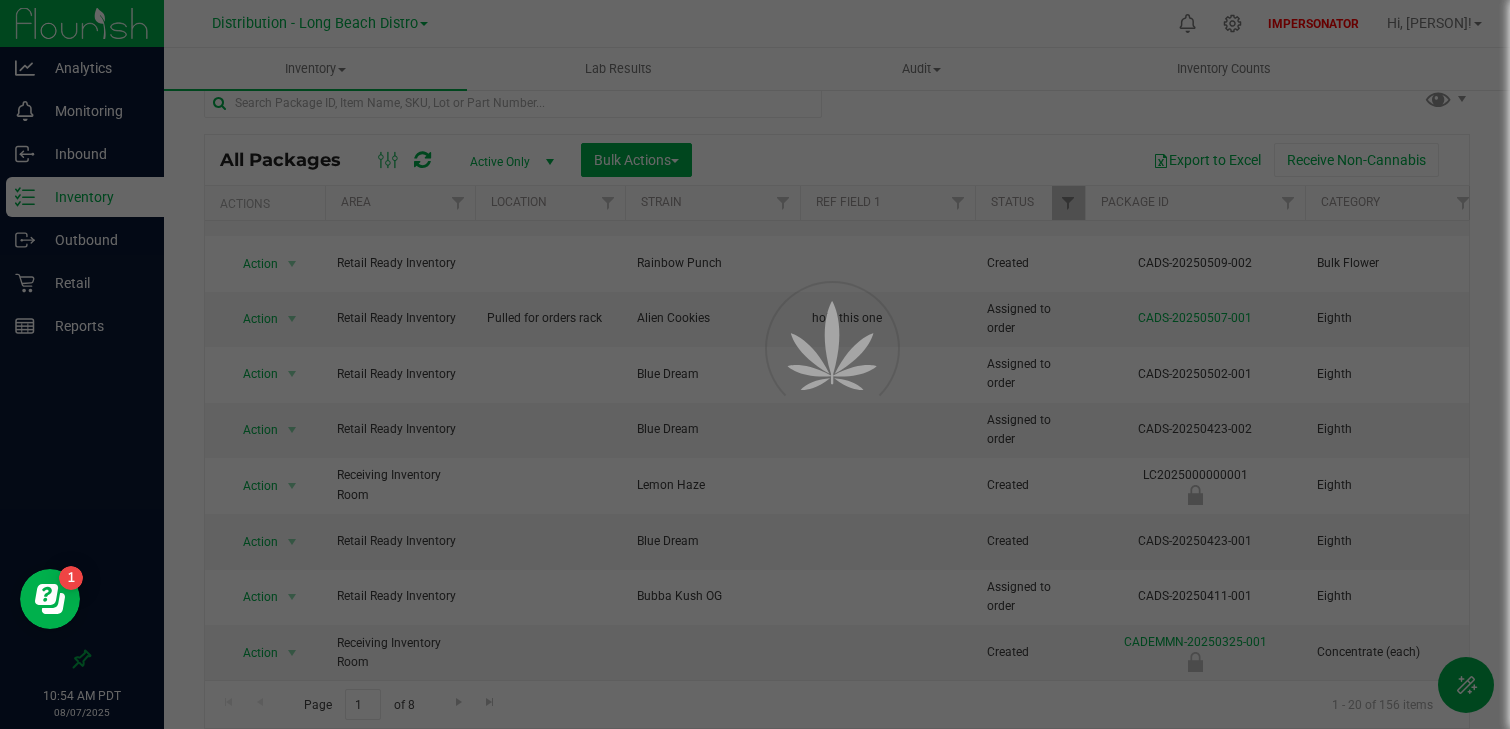 scroll, scrollTop: 0, scrollLeft: 0, axis: both 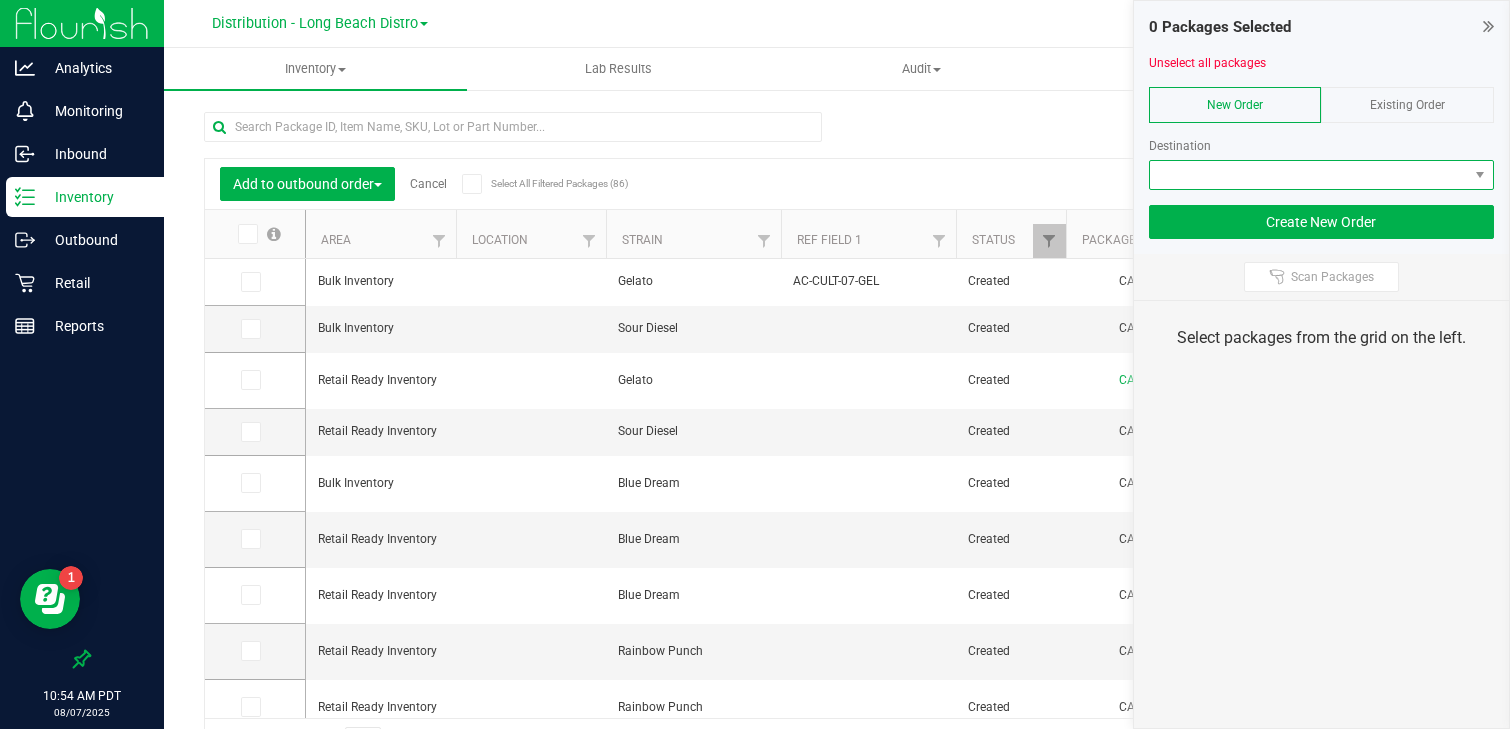 click at bounding box center [1309, 175] 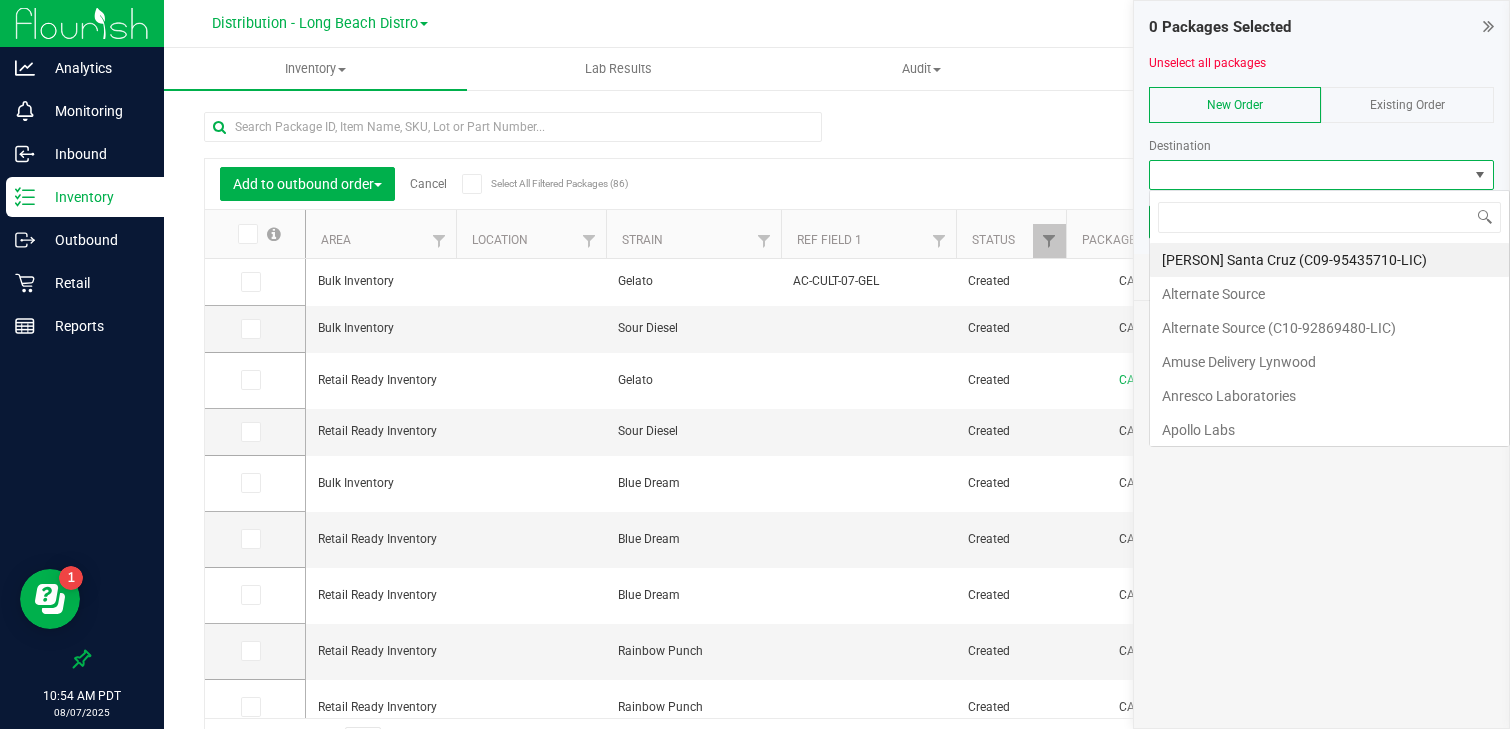 scroll, scrollTop: 99970, scrollLeft: 99654, axis: both 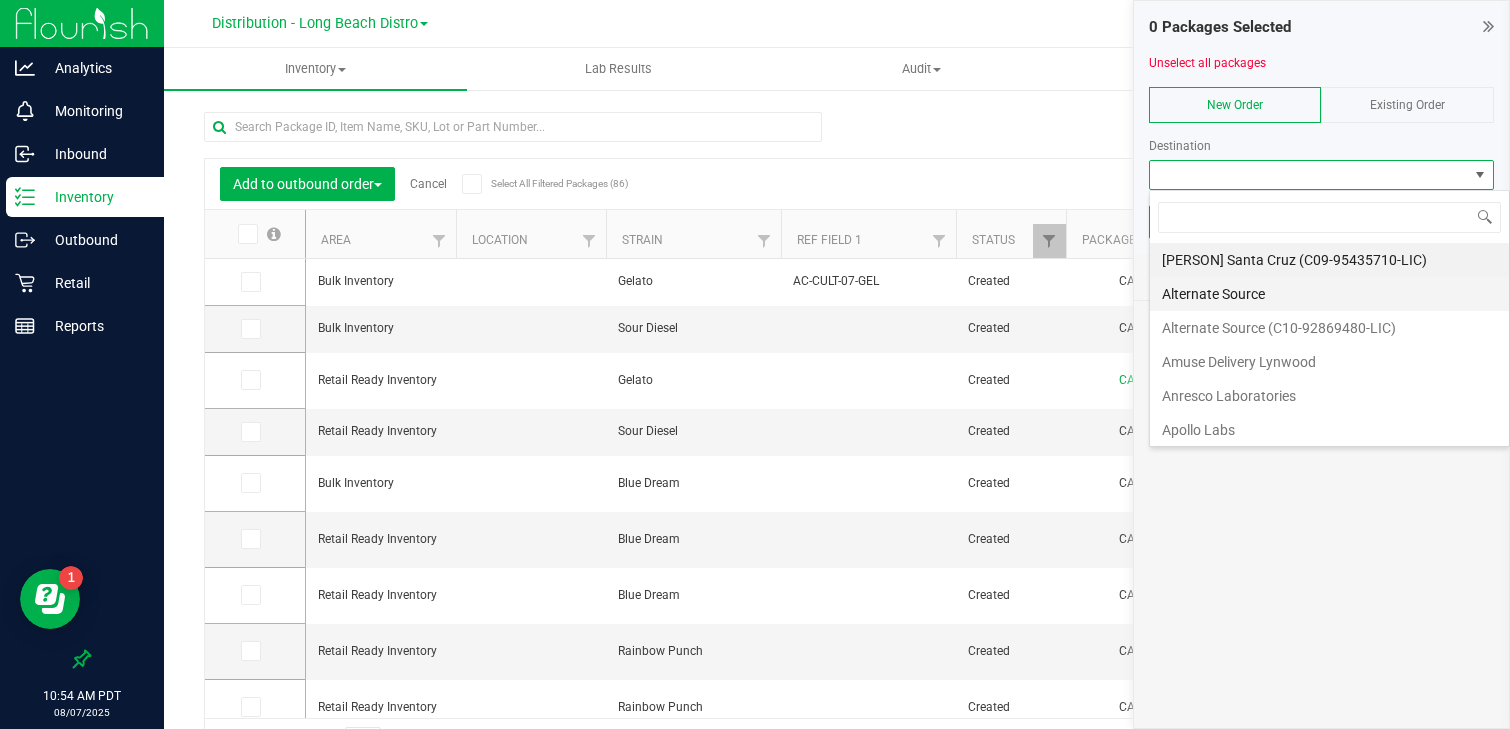 click on "Alternate Source" at bounding box center [1330, 294] 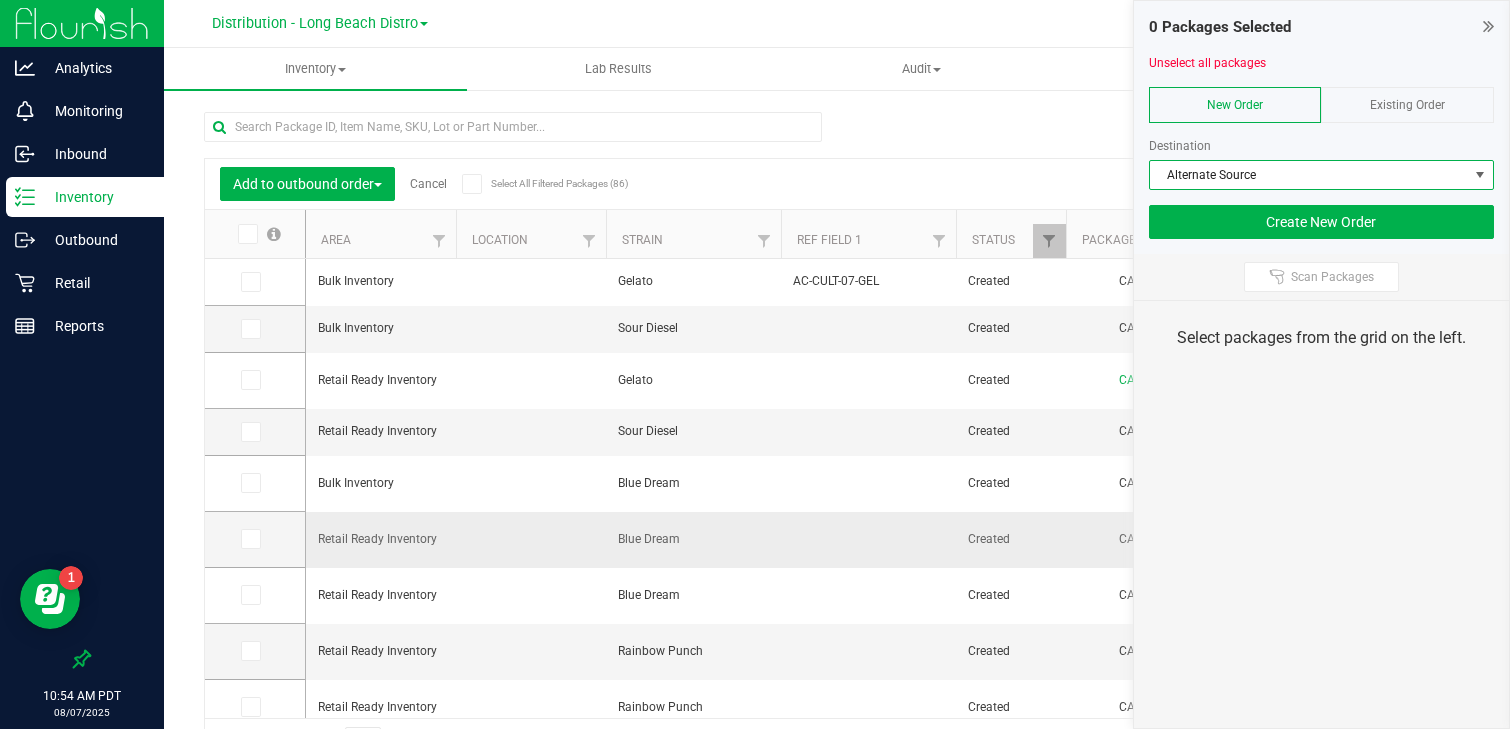 scroll, scrollTop: 152, scrollLeft: 0, axis: vertical 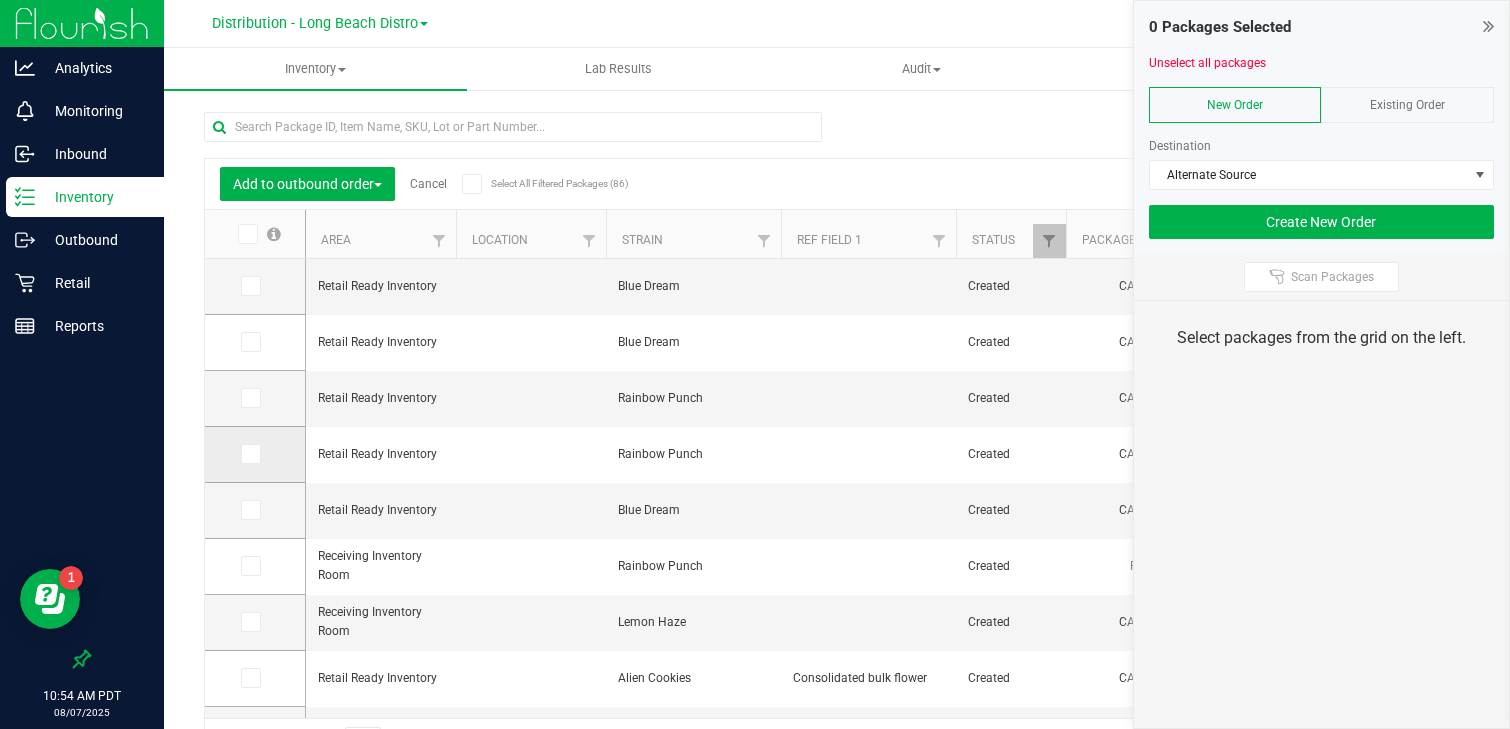 click at bounding box center (249, 454) 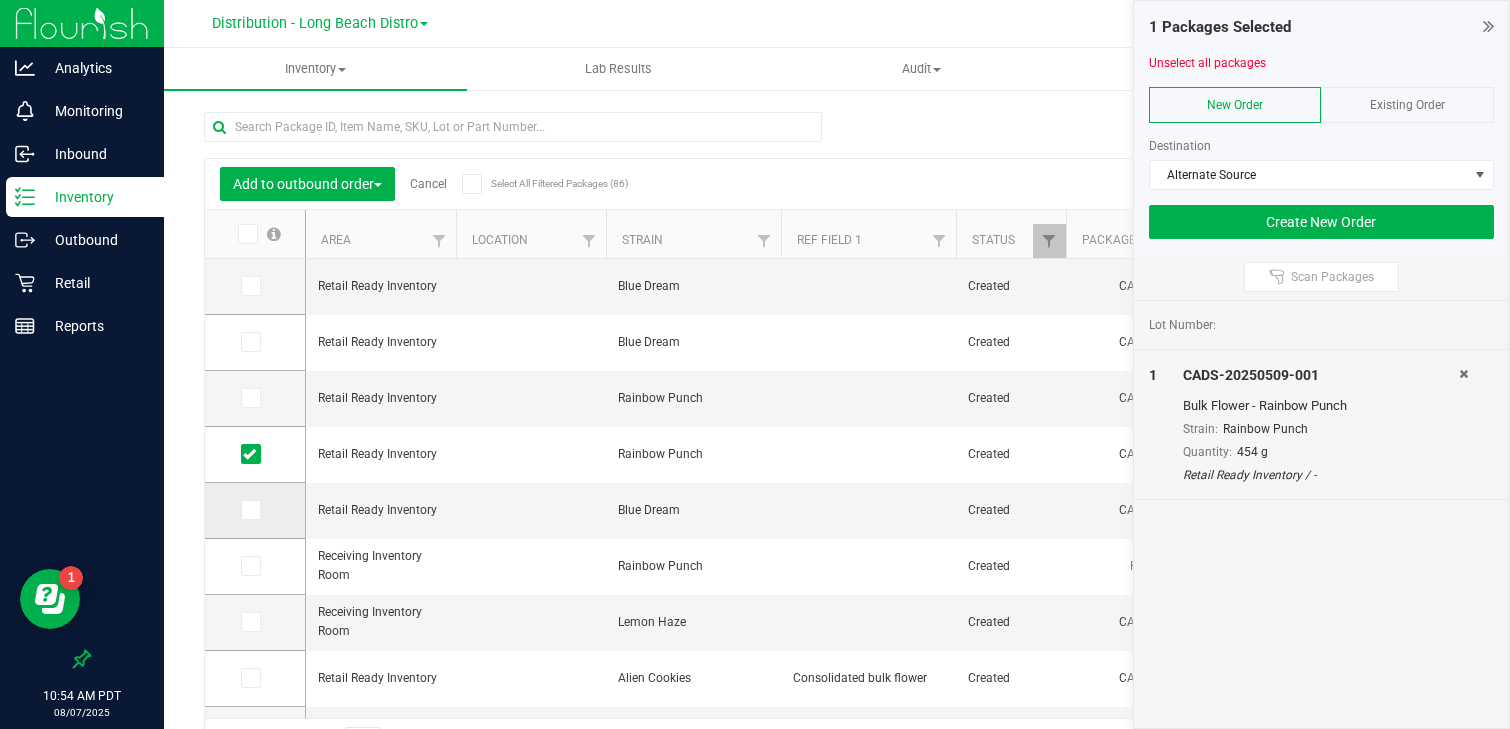 click at bounding box center (249, 510) 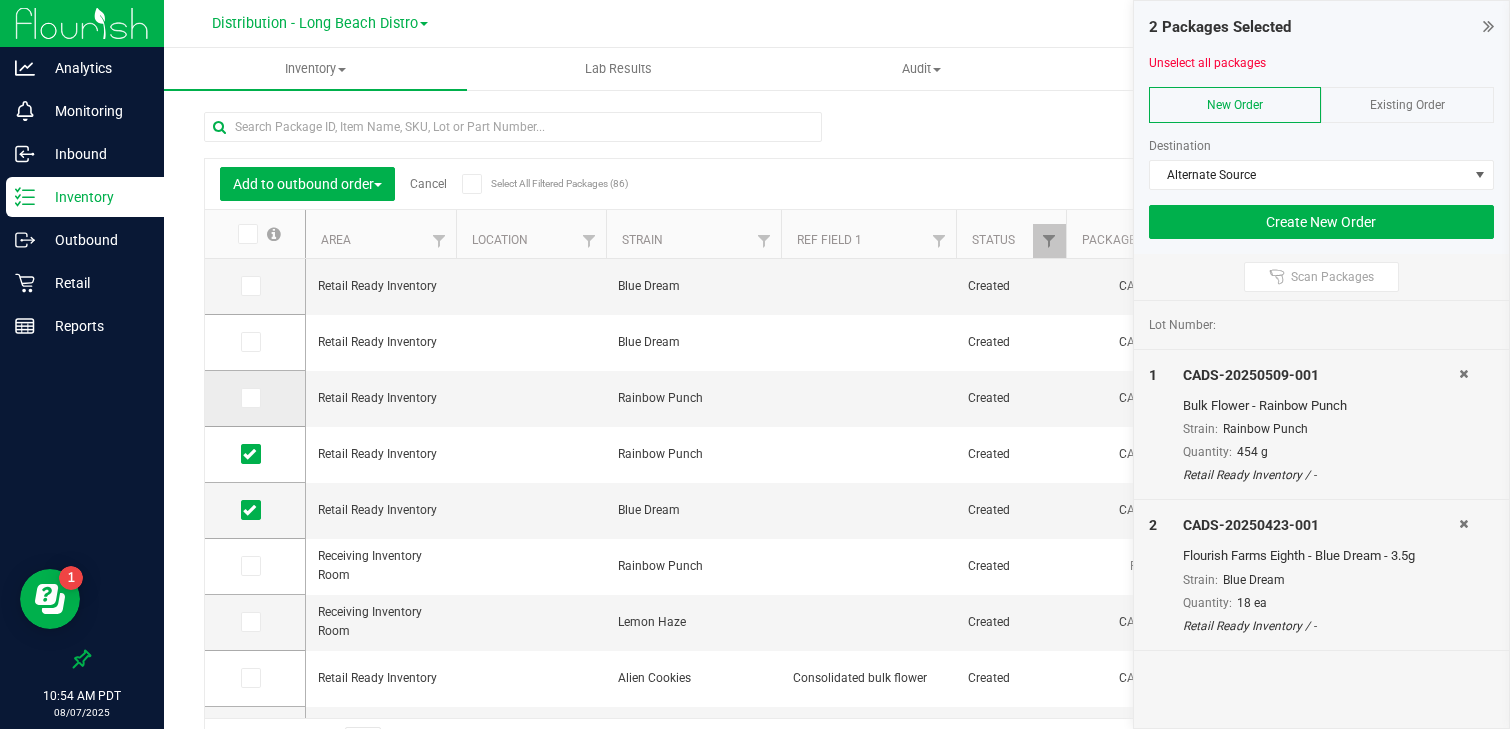 click at bounding box center (255, 399) 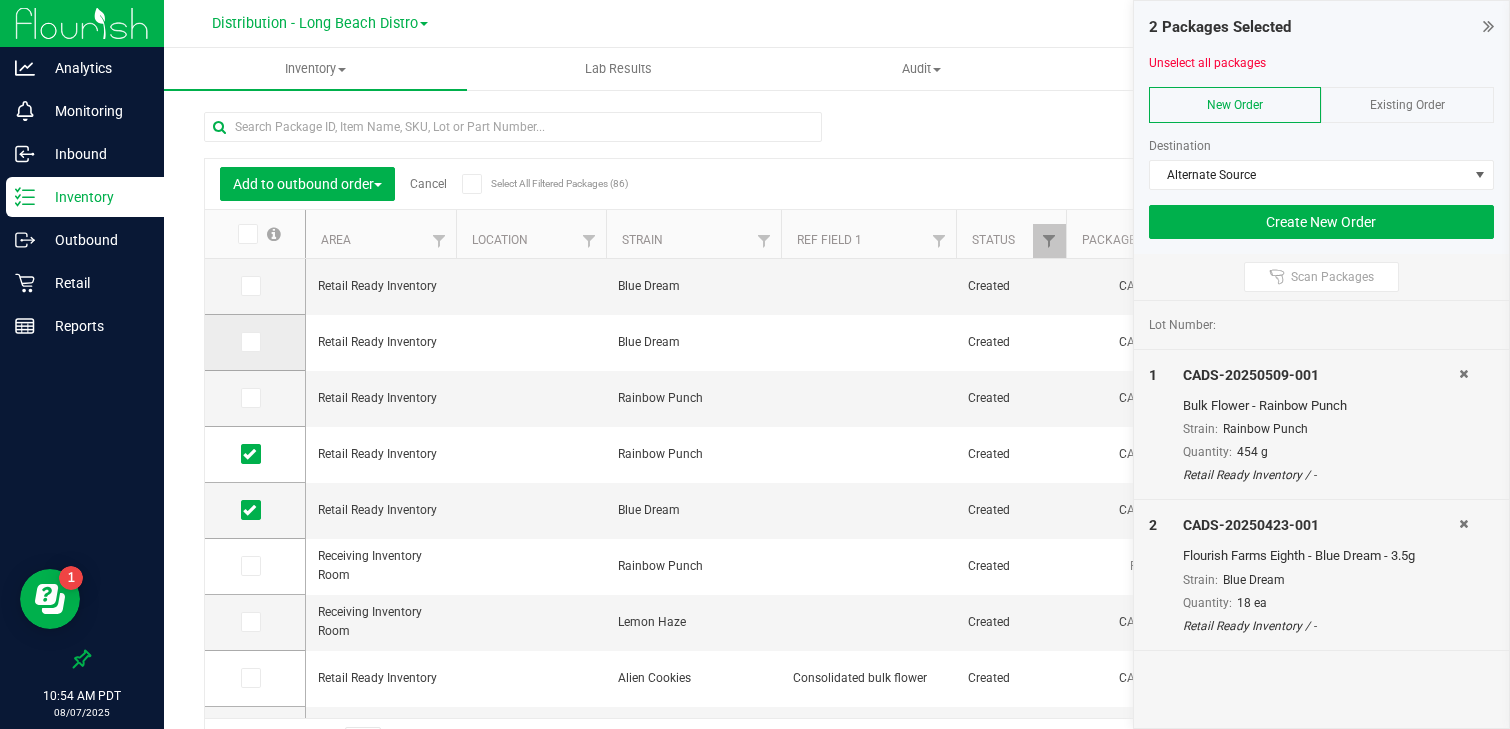 click at bounding box center [249, 342] 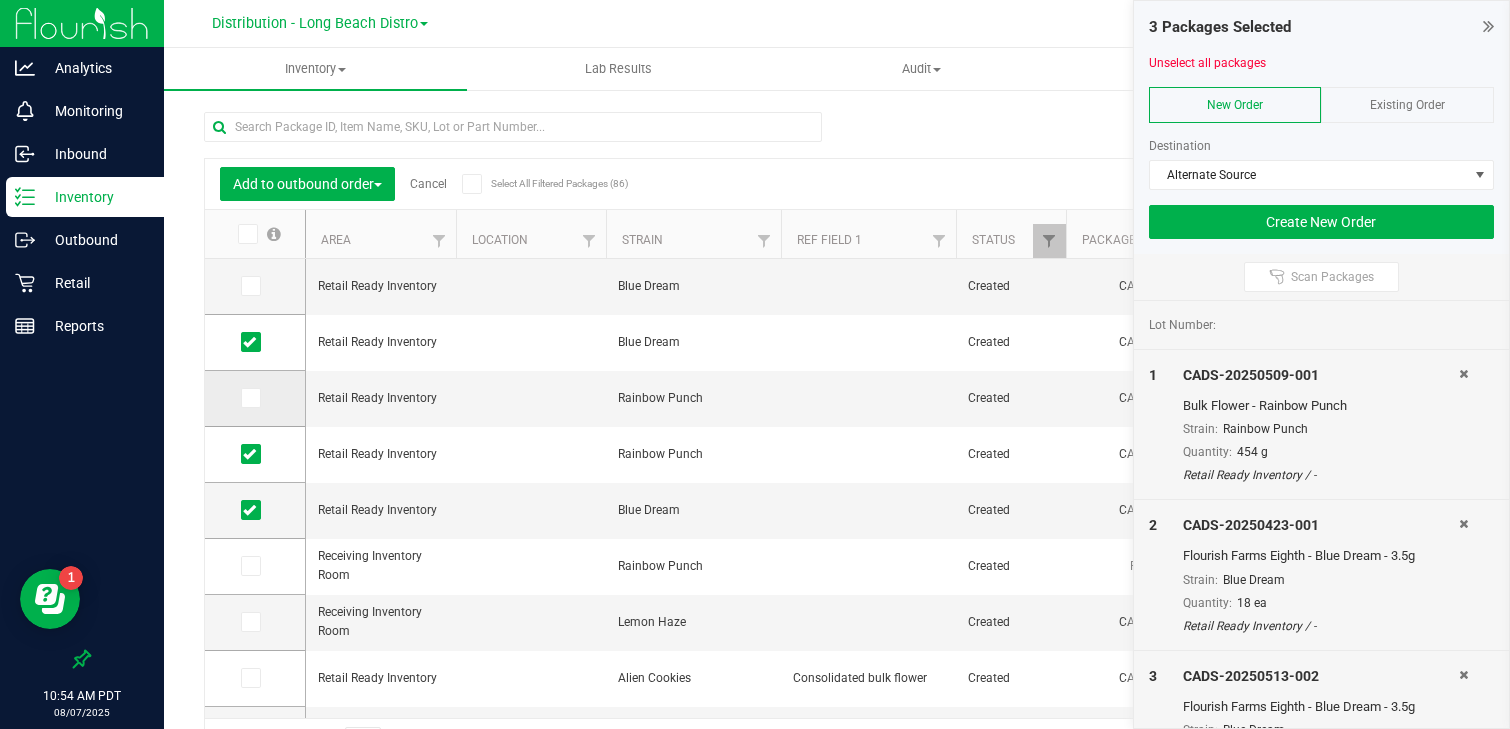 click at bounding box center [249, 398] 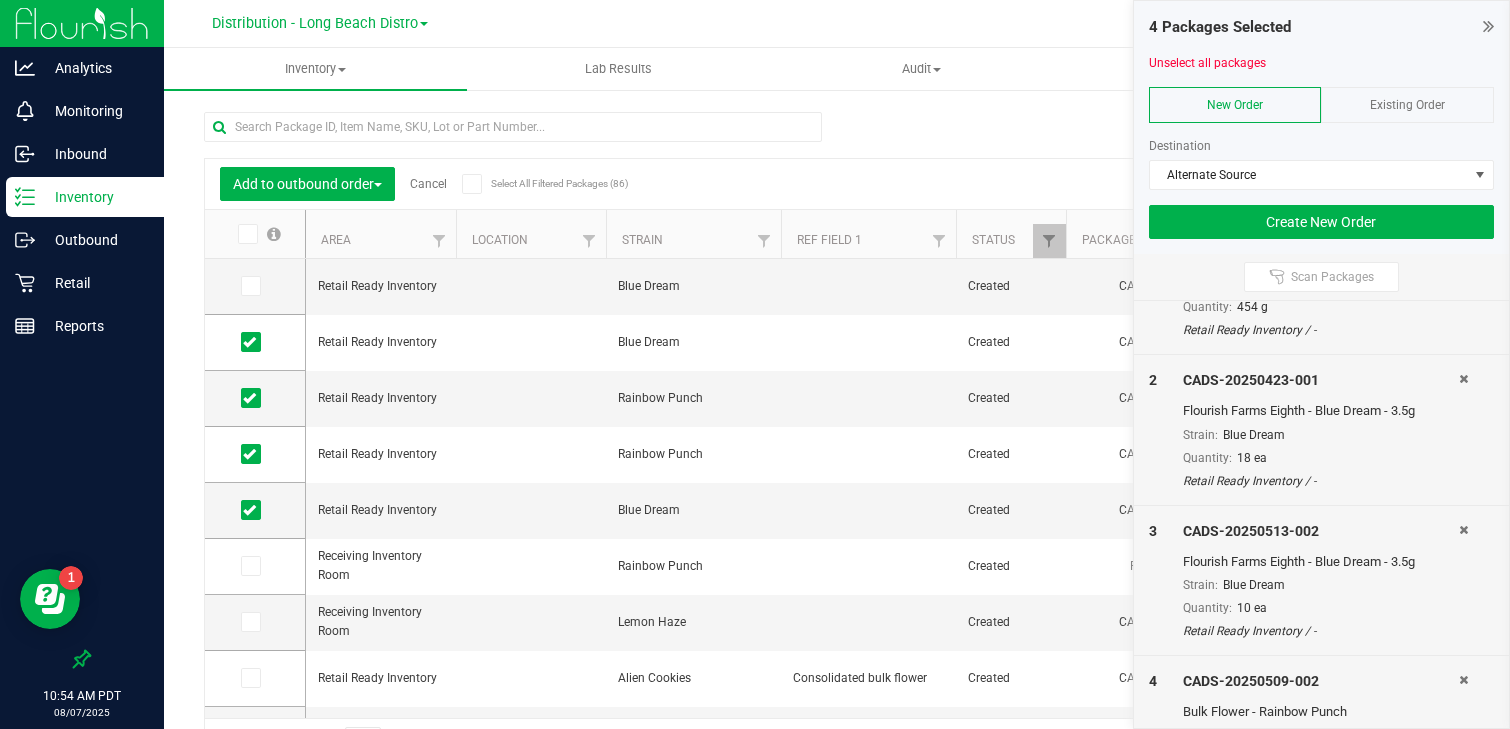 scroll, scrollTop: 223, scrollLeft: 0, axis: vertical 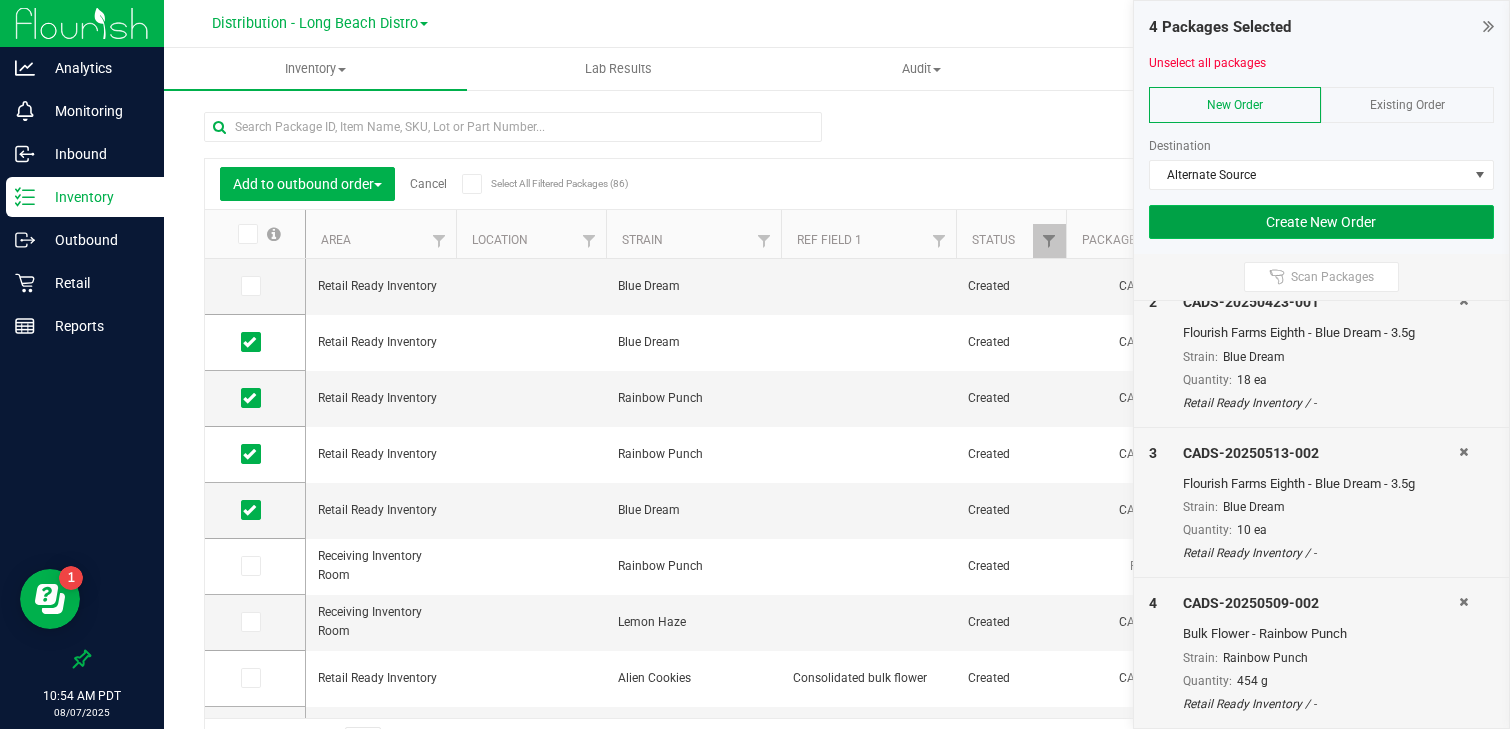 click on "Create New Order" at bounding box center (1322, 222) 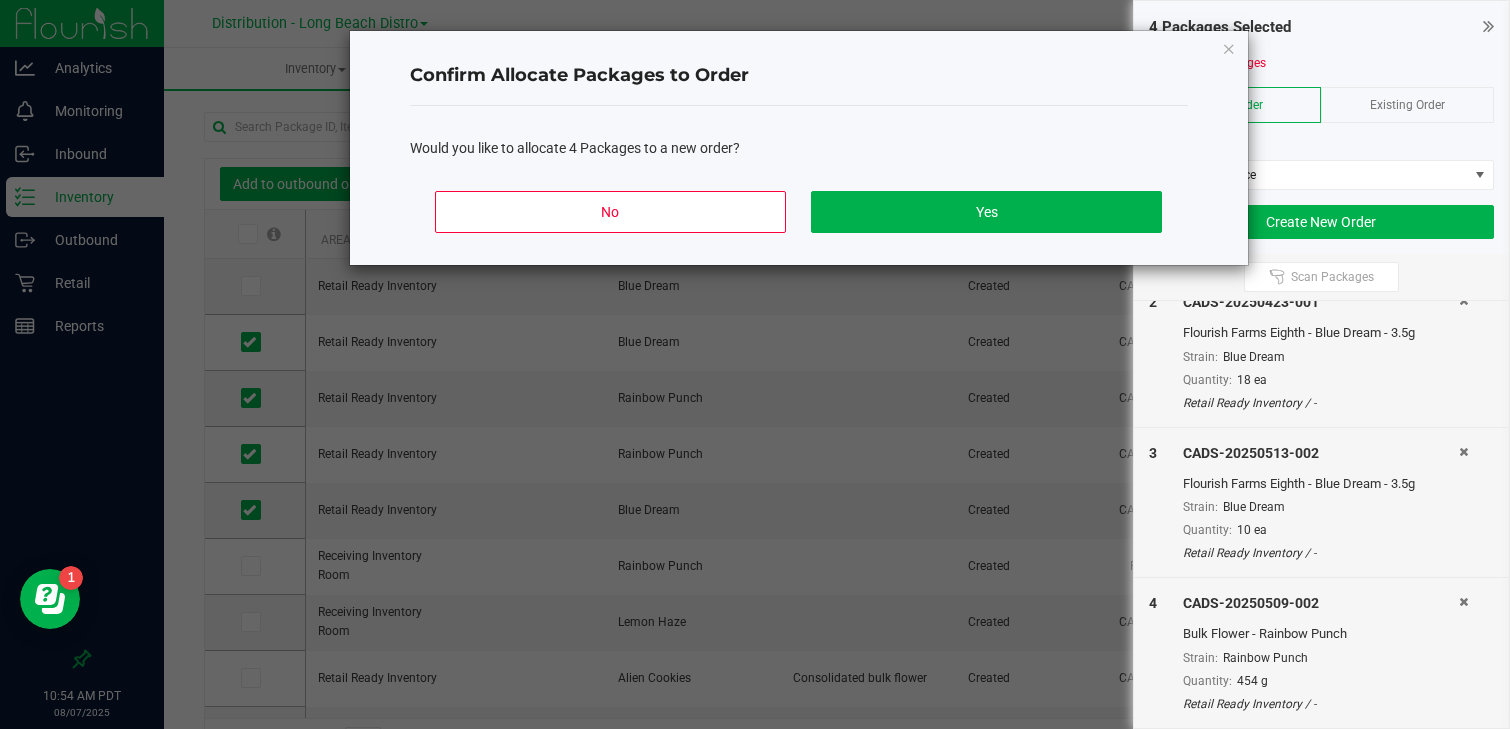 click on "Would you like to allocate 4 Packages to a new order?" 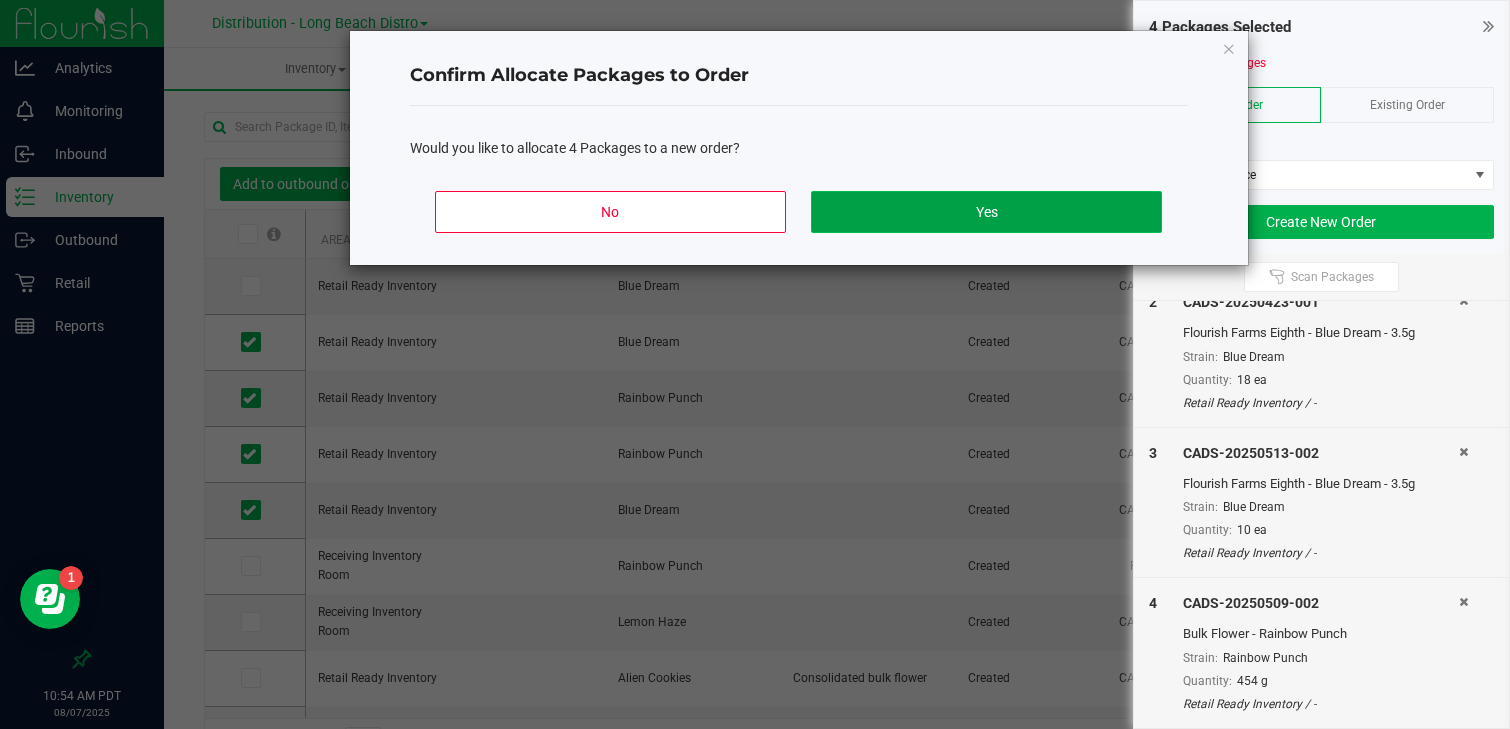 click on "Yes" 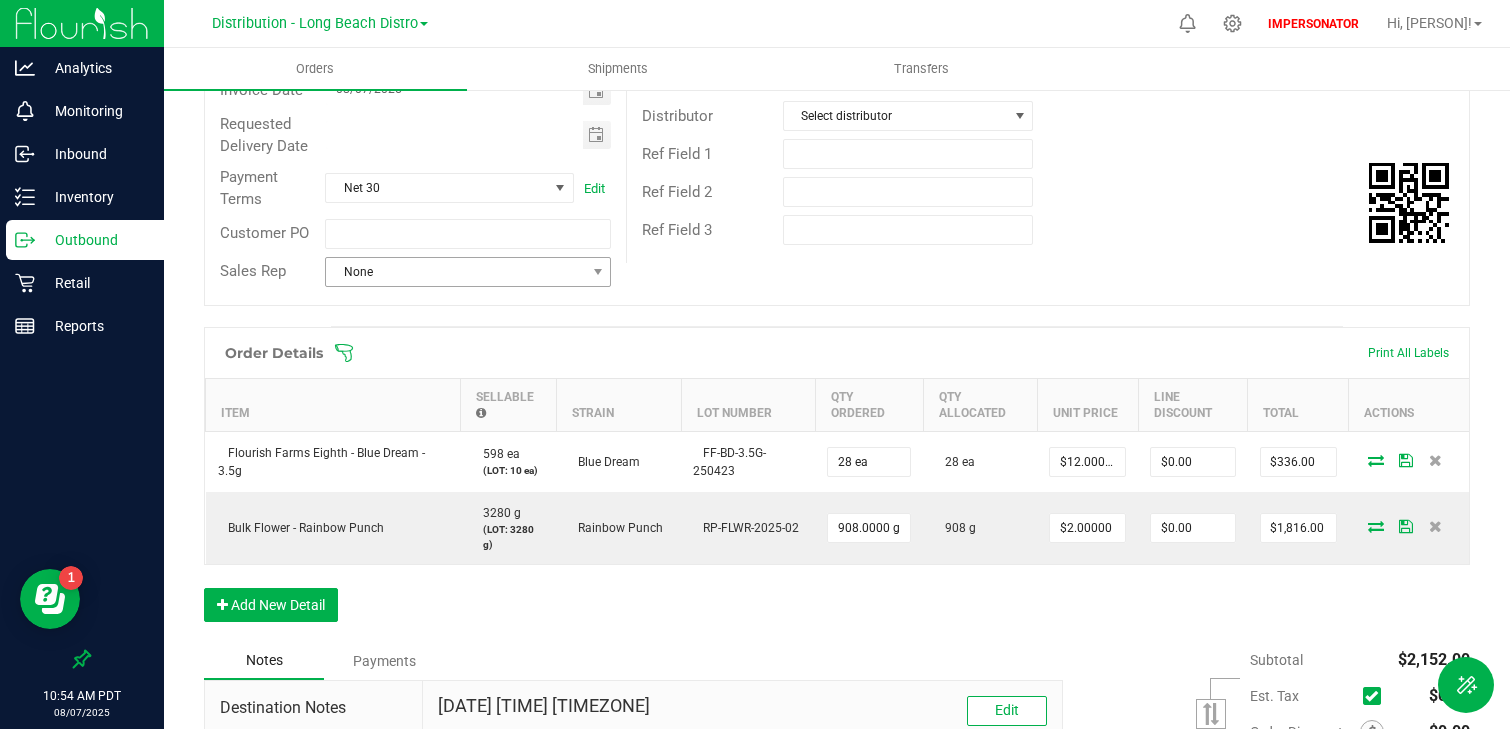 scroll 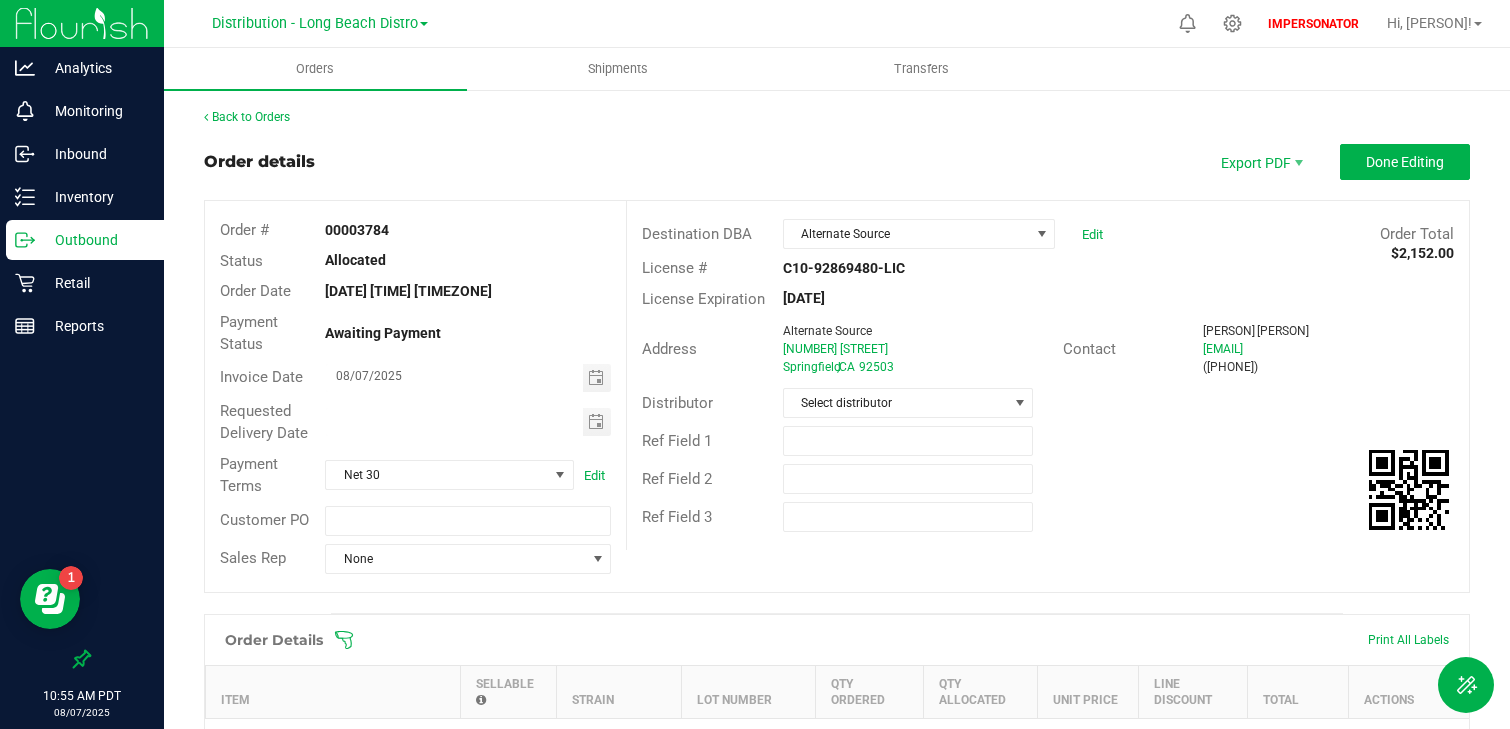 drag, startPoint x: 408, startPoint y: 226, endPoint x: 301, endPoint y: 225, distance: 107.00467 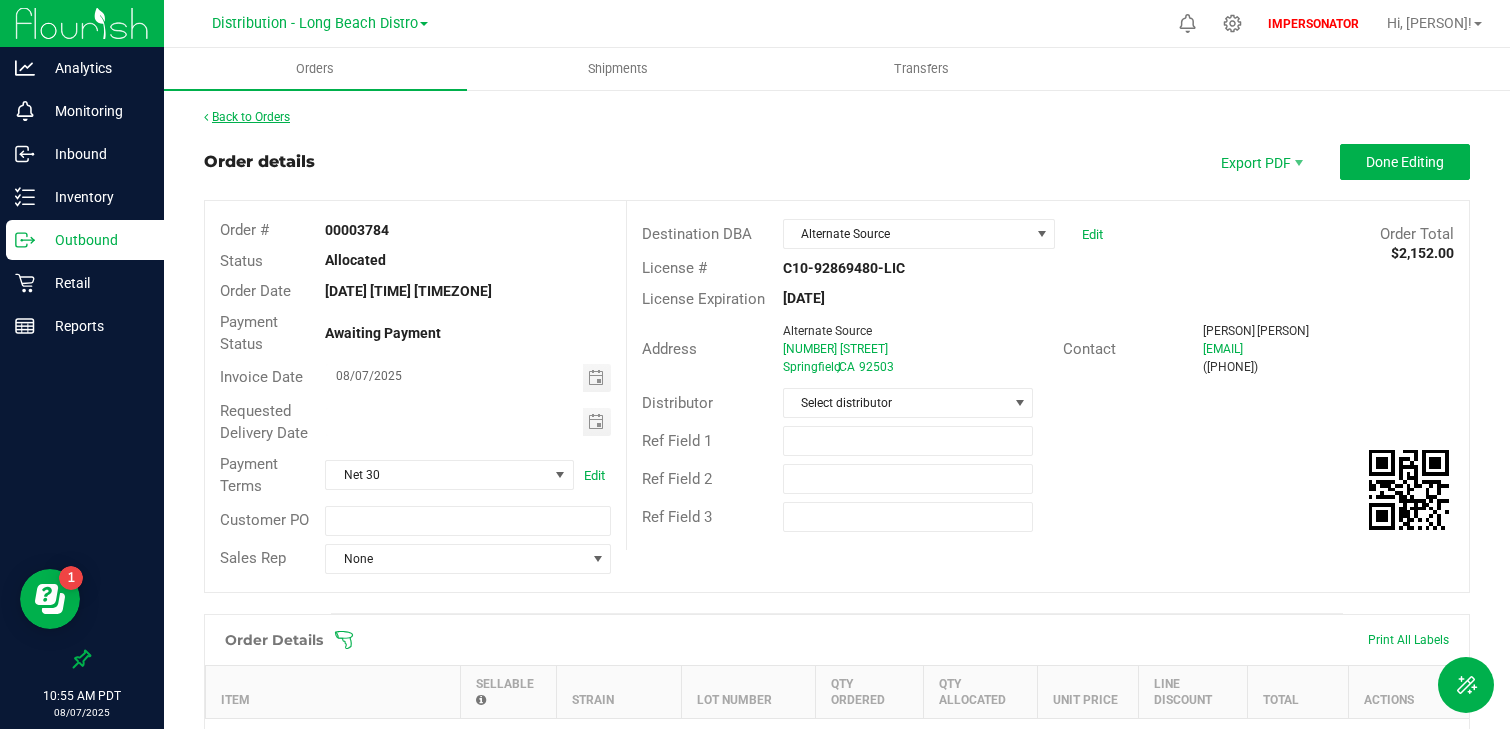 click on "Back to Orders" at bounding box center (247, 117) 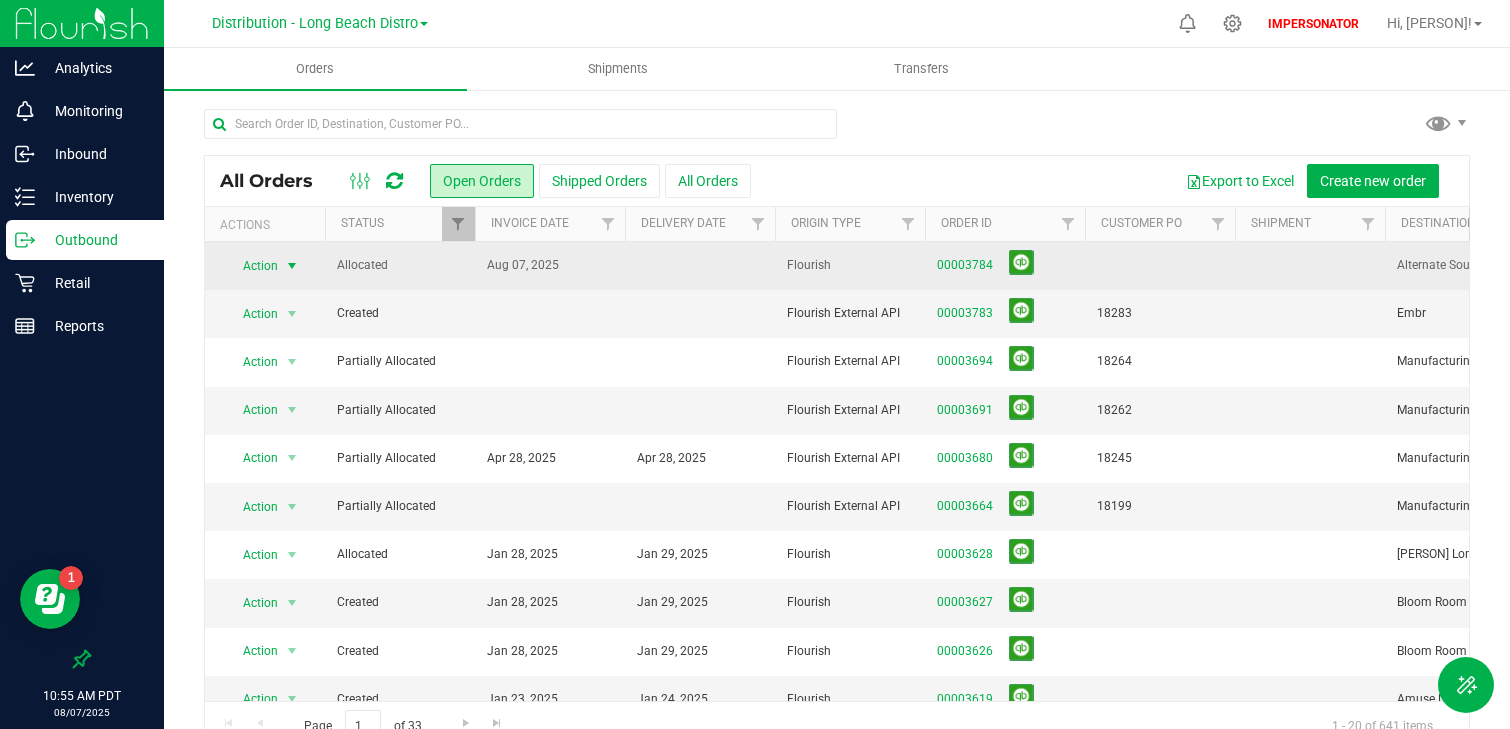 click on "Action" at bounding box center (252, 266) 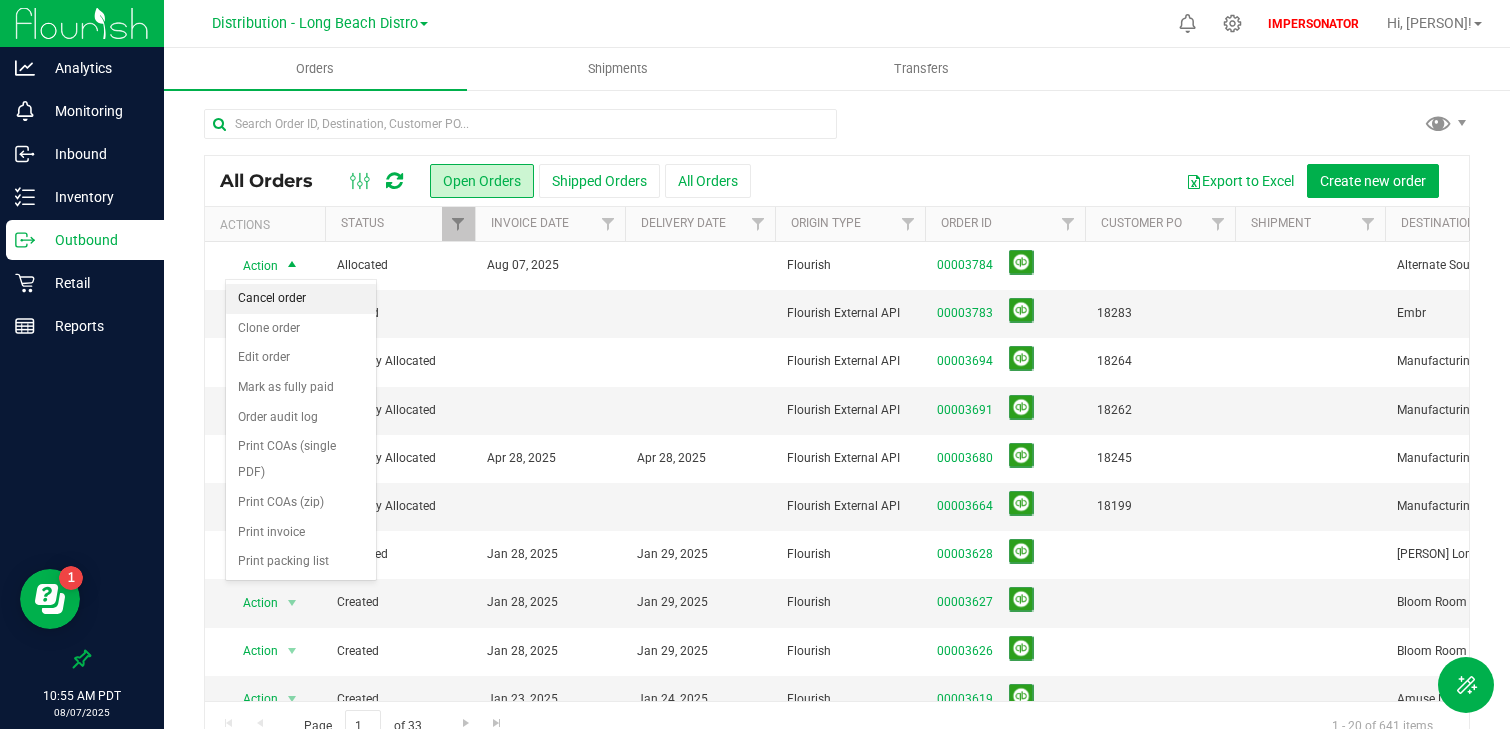 click on "Cancel order" at bounding box center [301, 299] 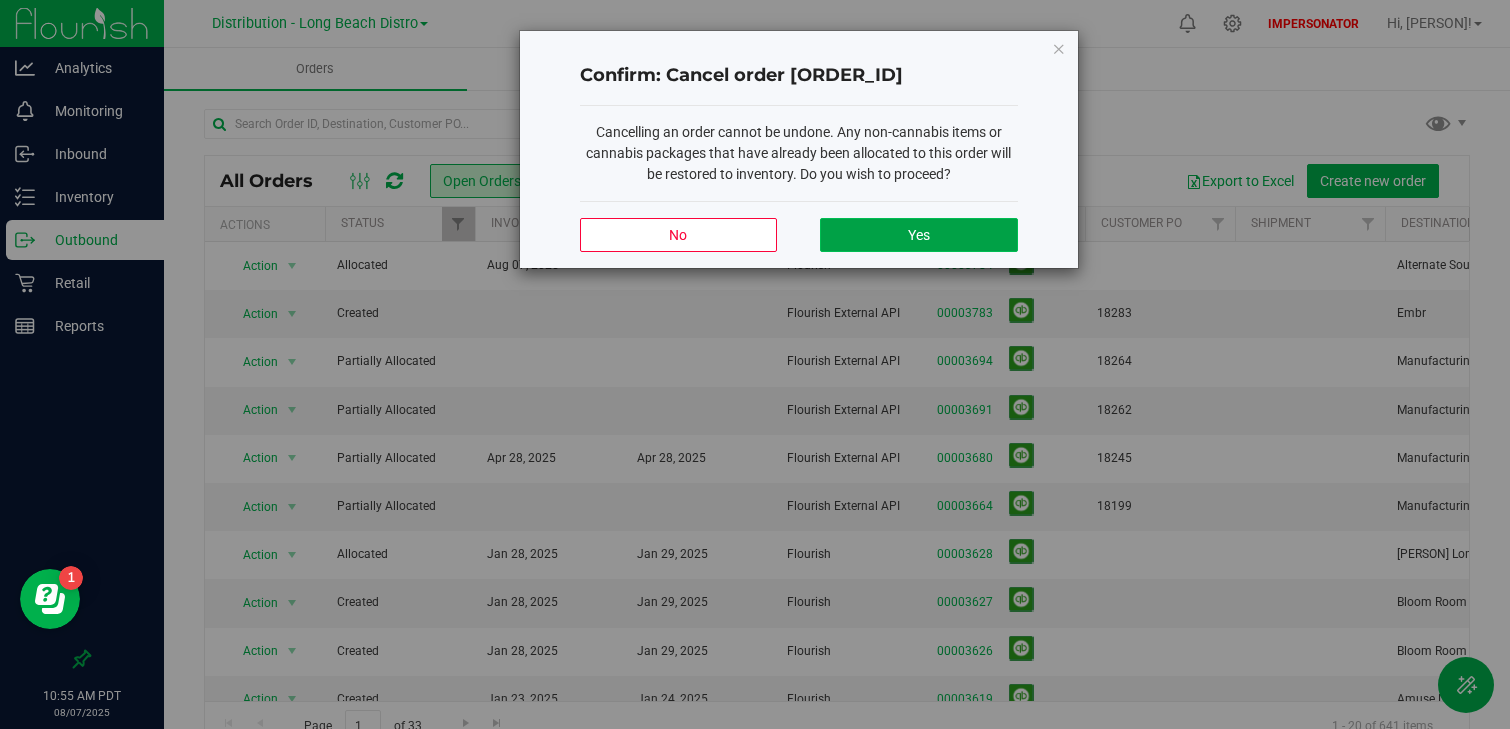 click on "Yes" at bounding box center [919, 235] 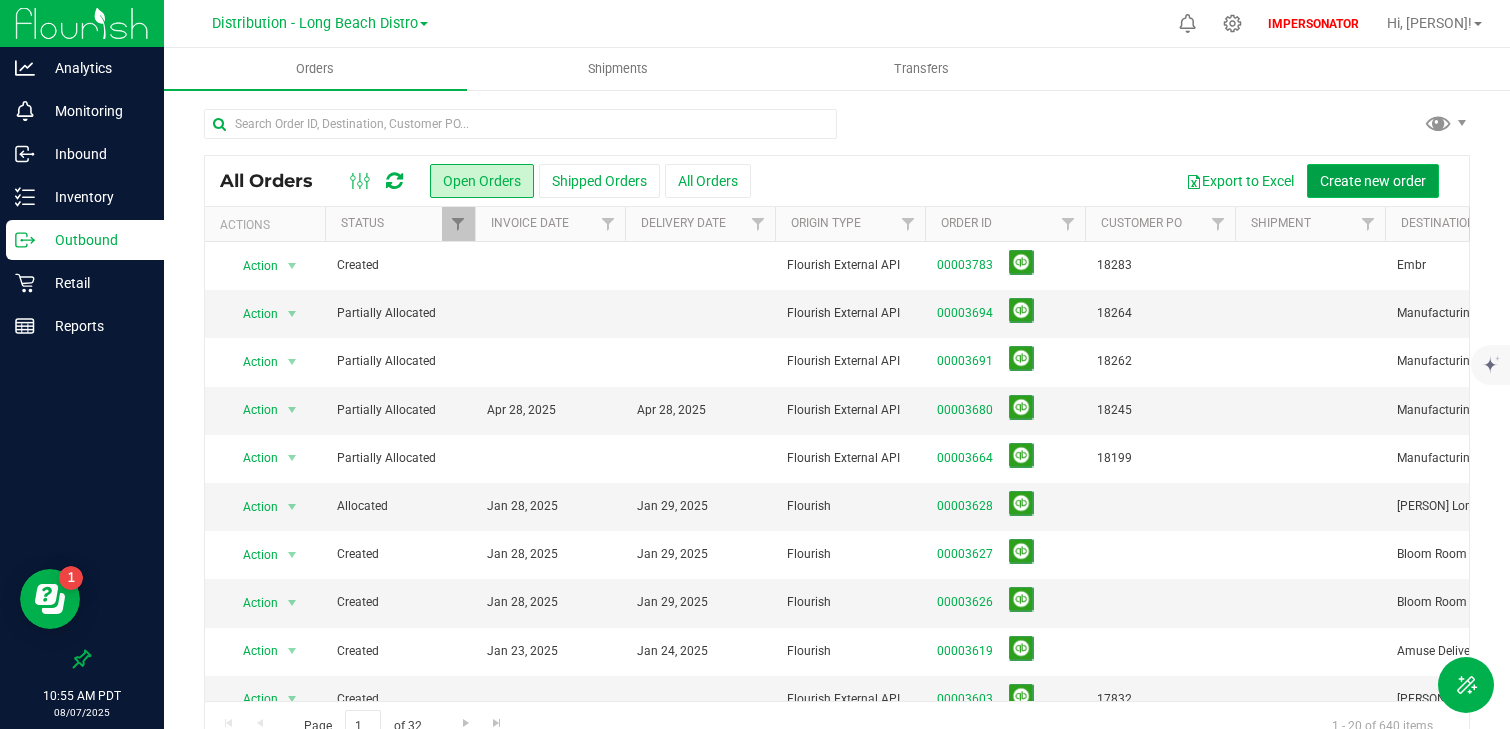 click on "Create new order" at bounding box center [1373, 181] 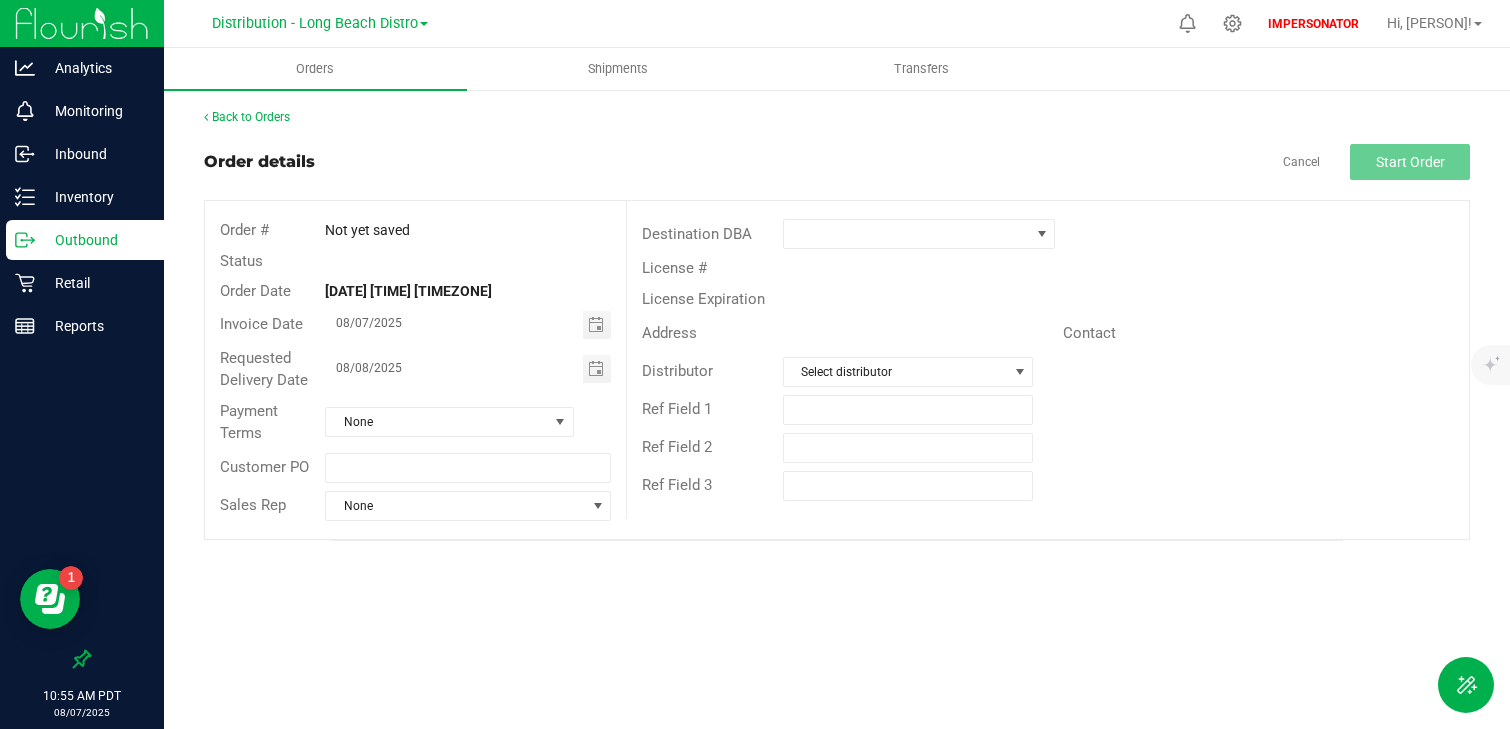 click on "License #" at bounding box center (1048, 268) 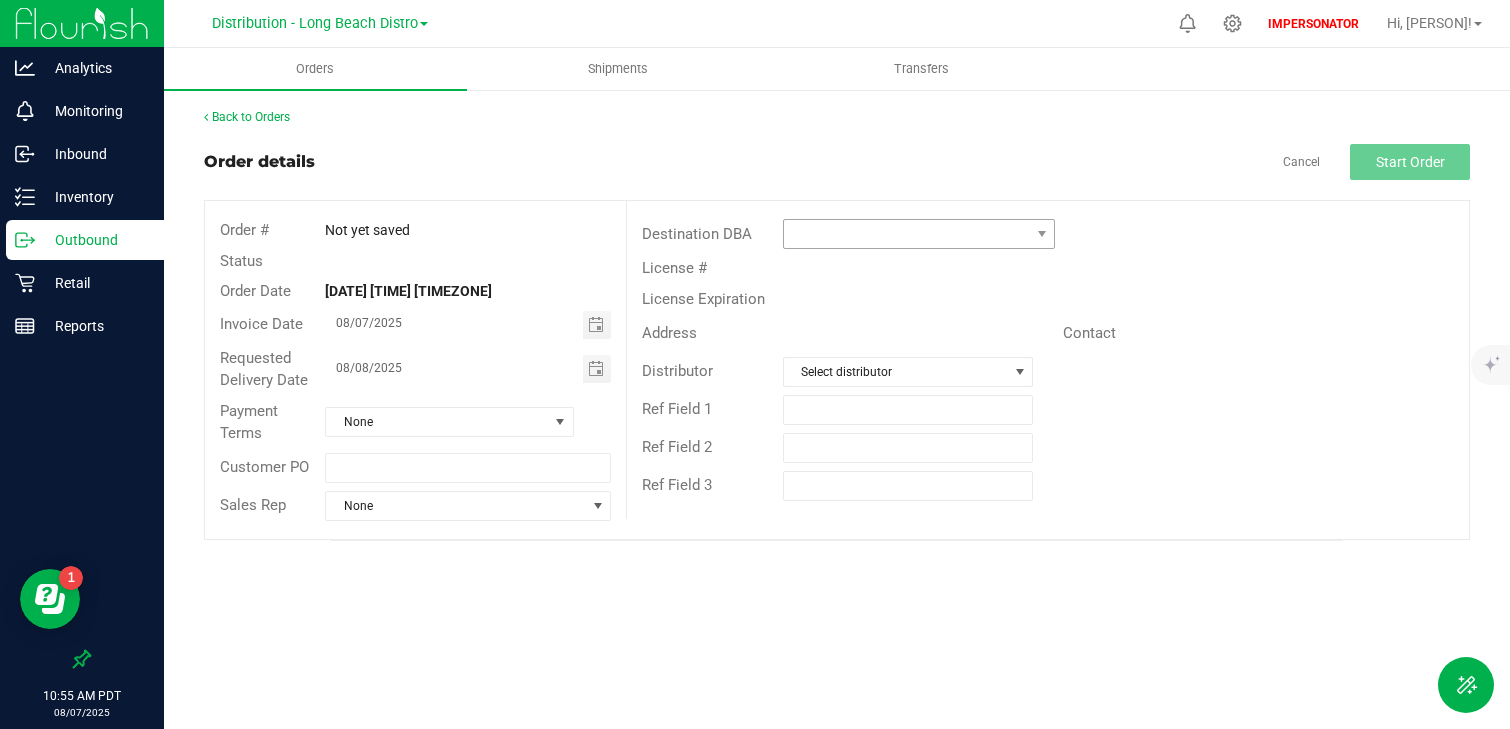 click on "Destination DBA" at bounding box center [1048, 234] 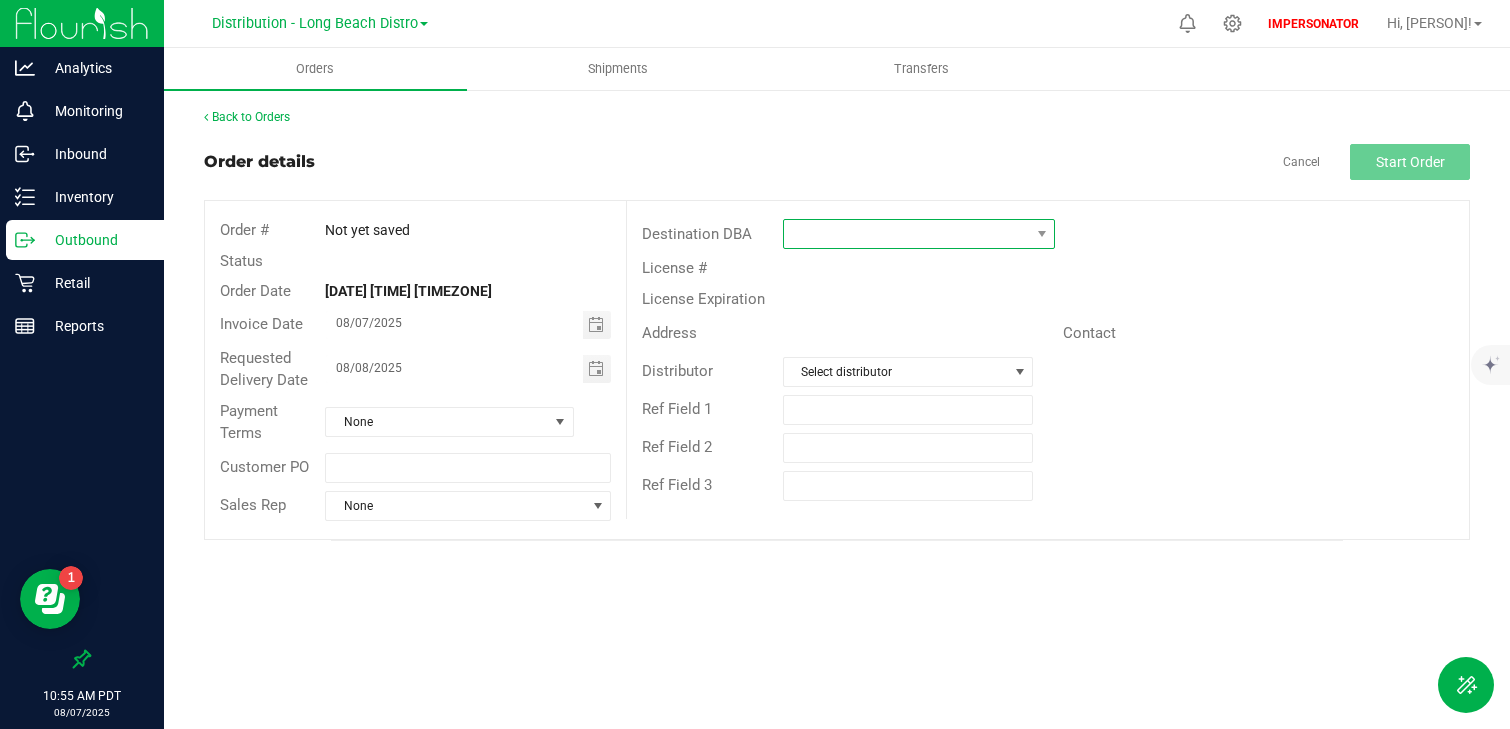 click at bounding box center [907, 234] 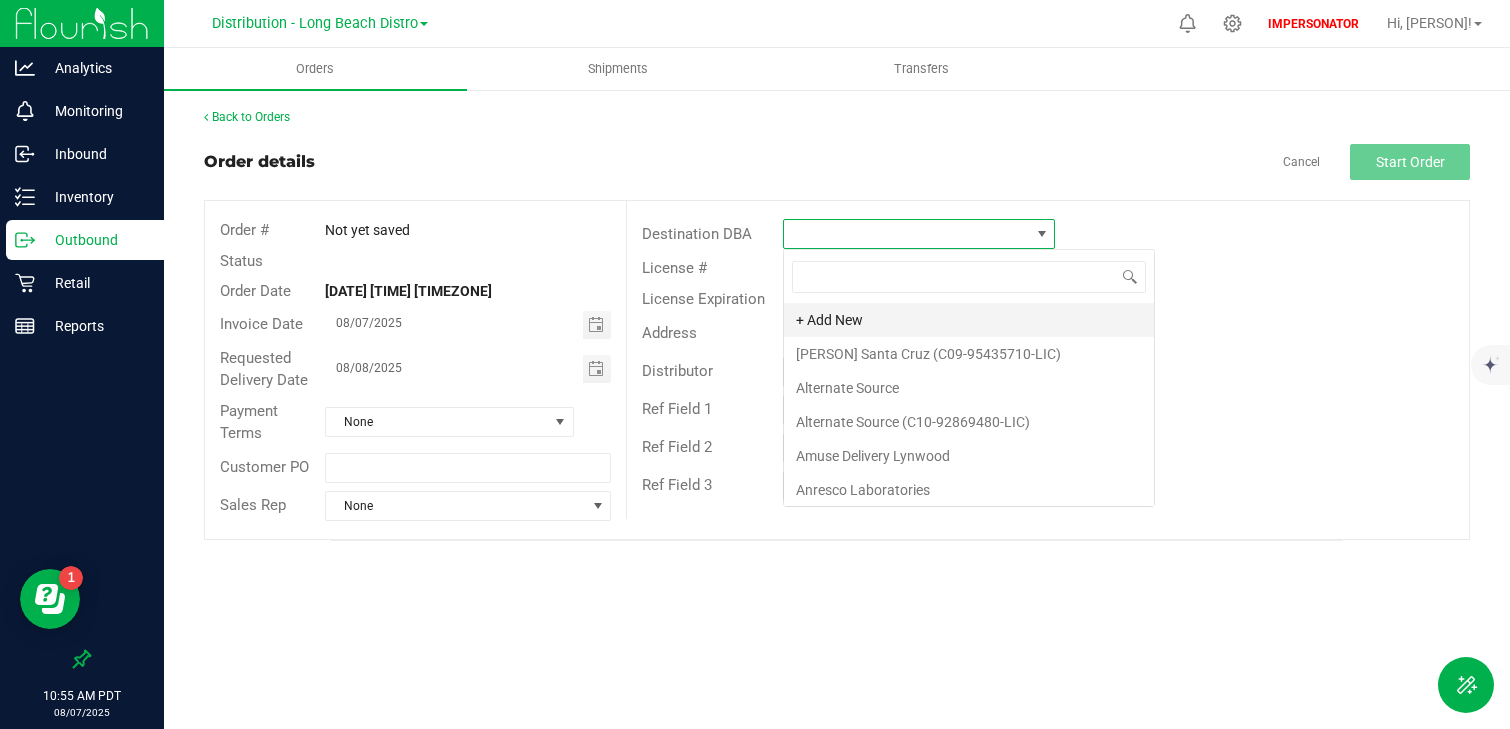 scroll, scrollTop: 99970, scrollLeft: 99727, axis: both 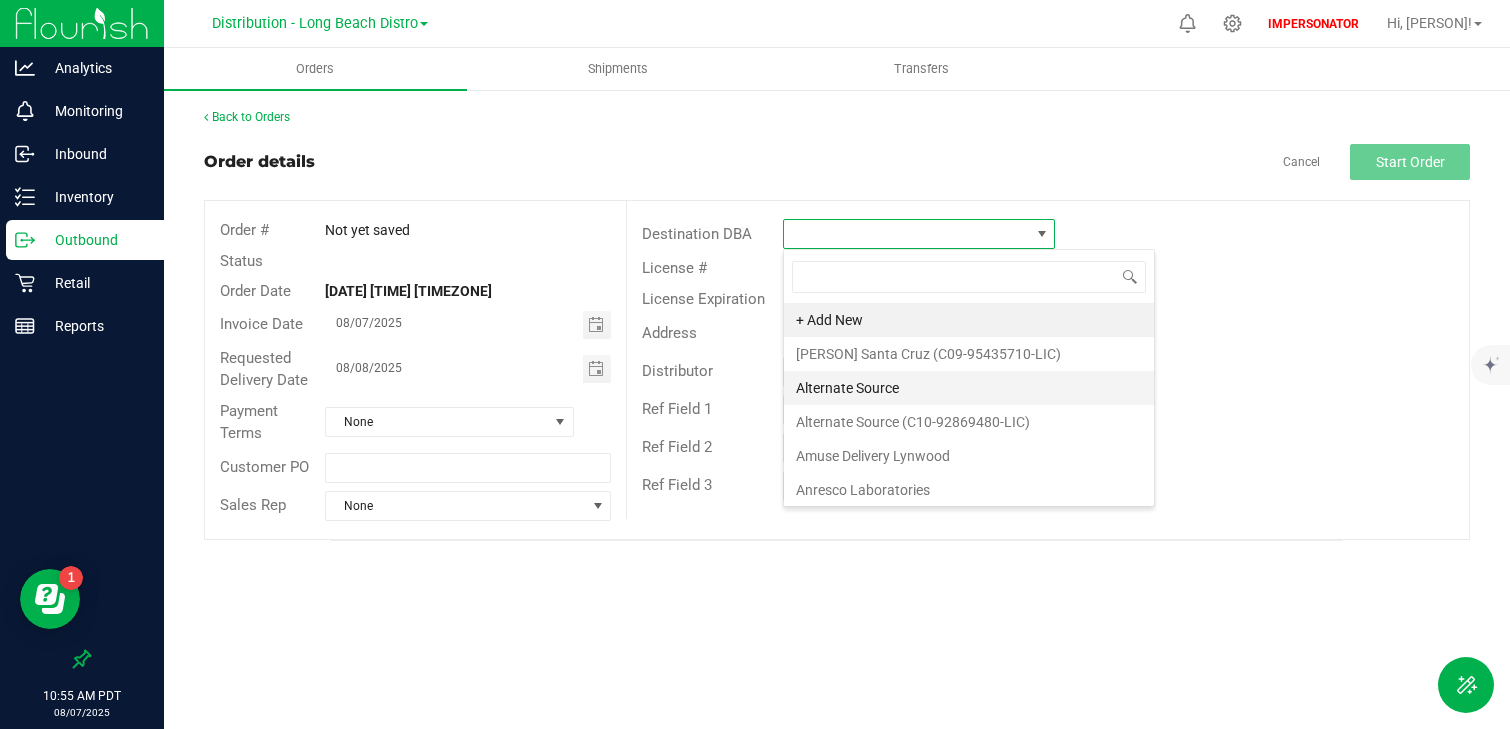 click on "Alternate Source" at bounding box center (969, 388) 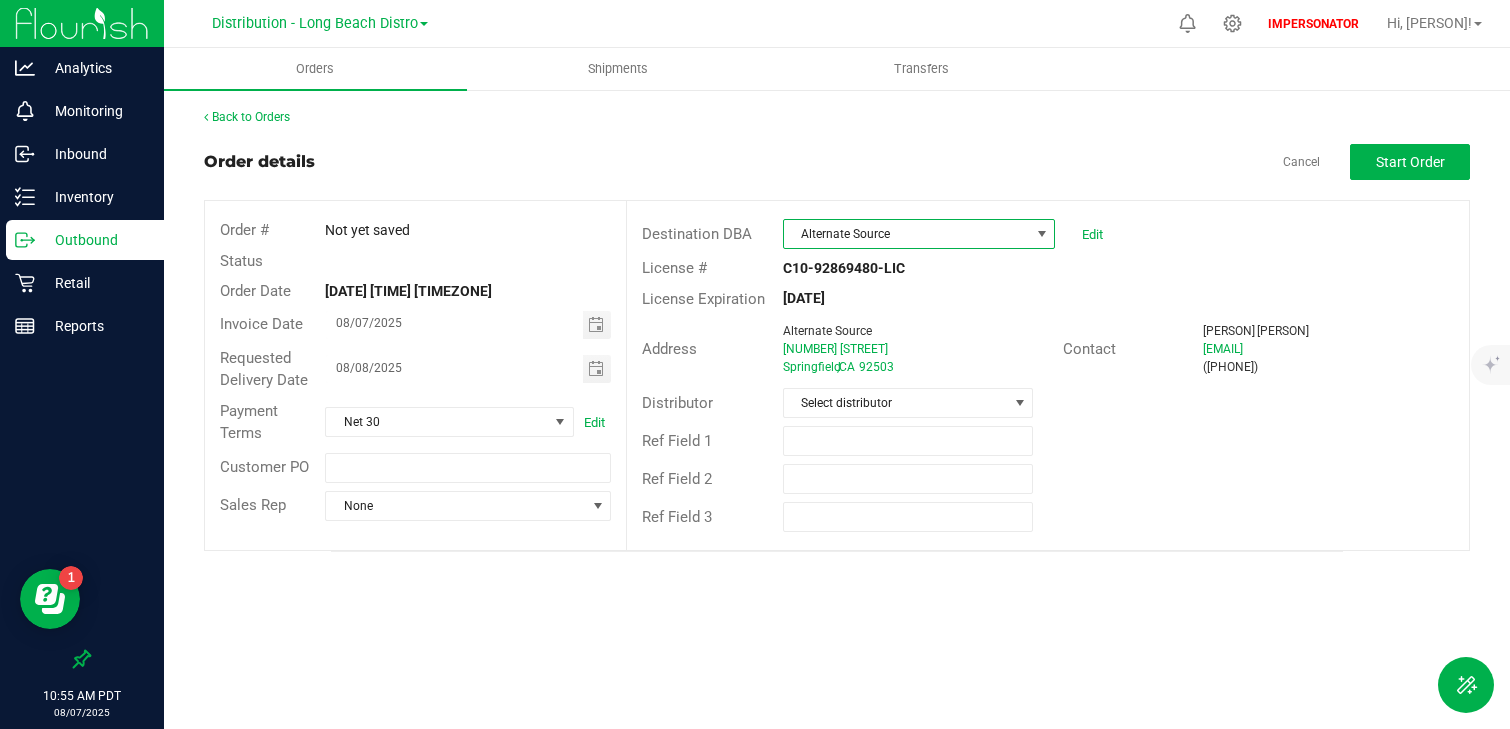click on "Order details   Cancel   Start Order   Order #   Not yet saved   Status      Order Date   [DATE] [TIME] [TIMEZONE]   Invoice Date  08/07/2025  Requested Delivery Date  08/08/2025  Payment Terms  Net 30  Edit   Customer PO   Sales Rep  None  Destination DBA  Alternate Source  Edit   License #   C10-92869480-LIC   License Expiration   [DATE]   Address  Alternate Source [NUMBER] [STREET] [CITY]  ,  CA [POSTAL_CODE]  Contact  [PERSON] [EMAIL]  ([PHONE])   Distributor  Select distributor  Ref Field 1   Ref Field 2   Ref Field 3" at bounding box center (837, 347) 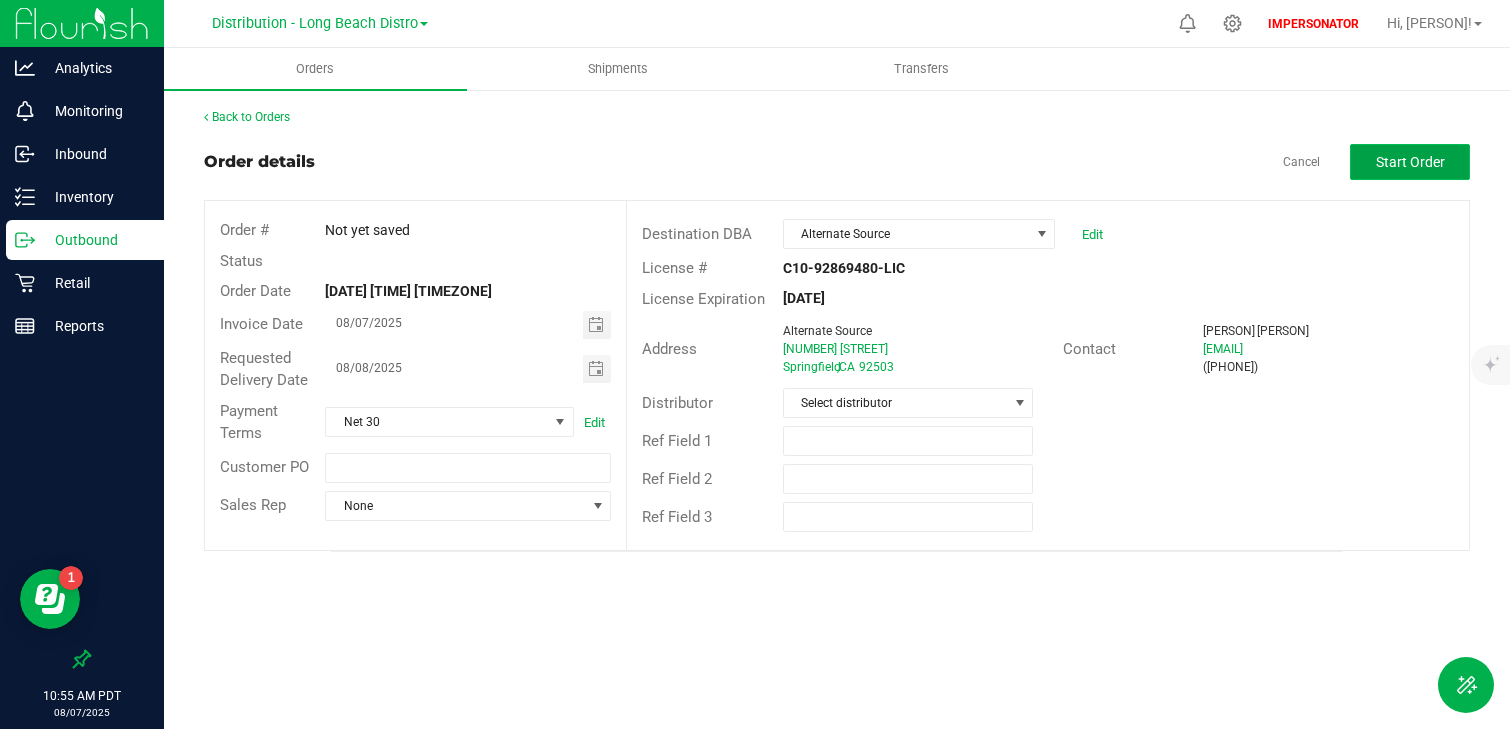 click on "Start Order" at bounding box center (1410, 162) 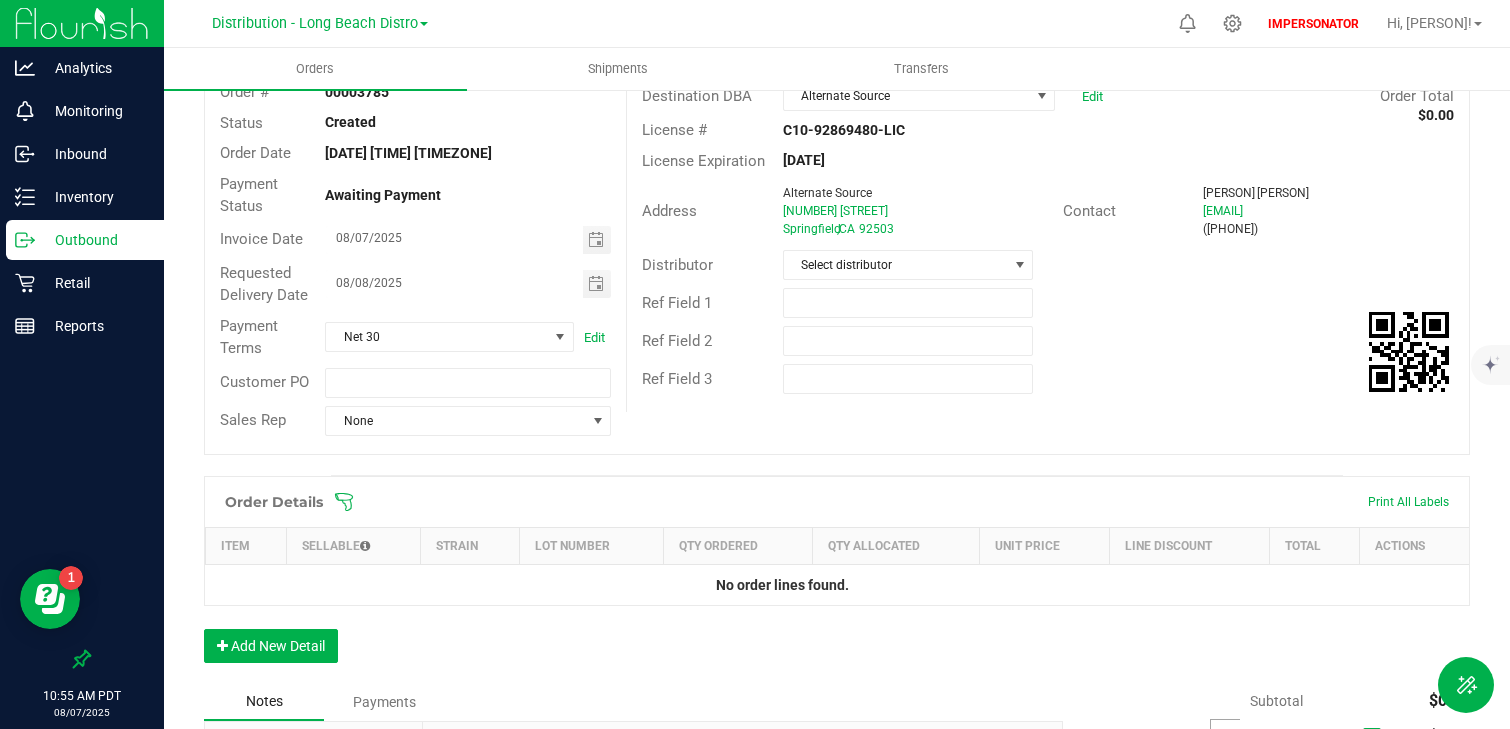 scroll, scrollTop: 419, scrollLeft: 0, axis: vertical 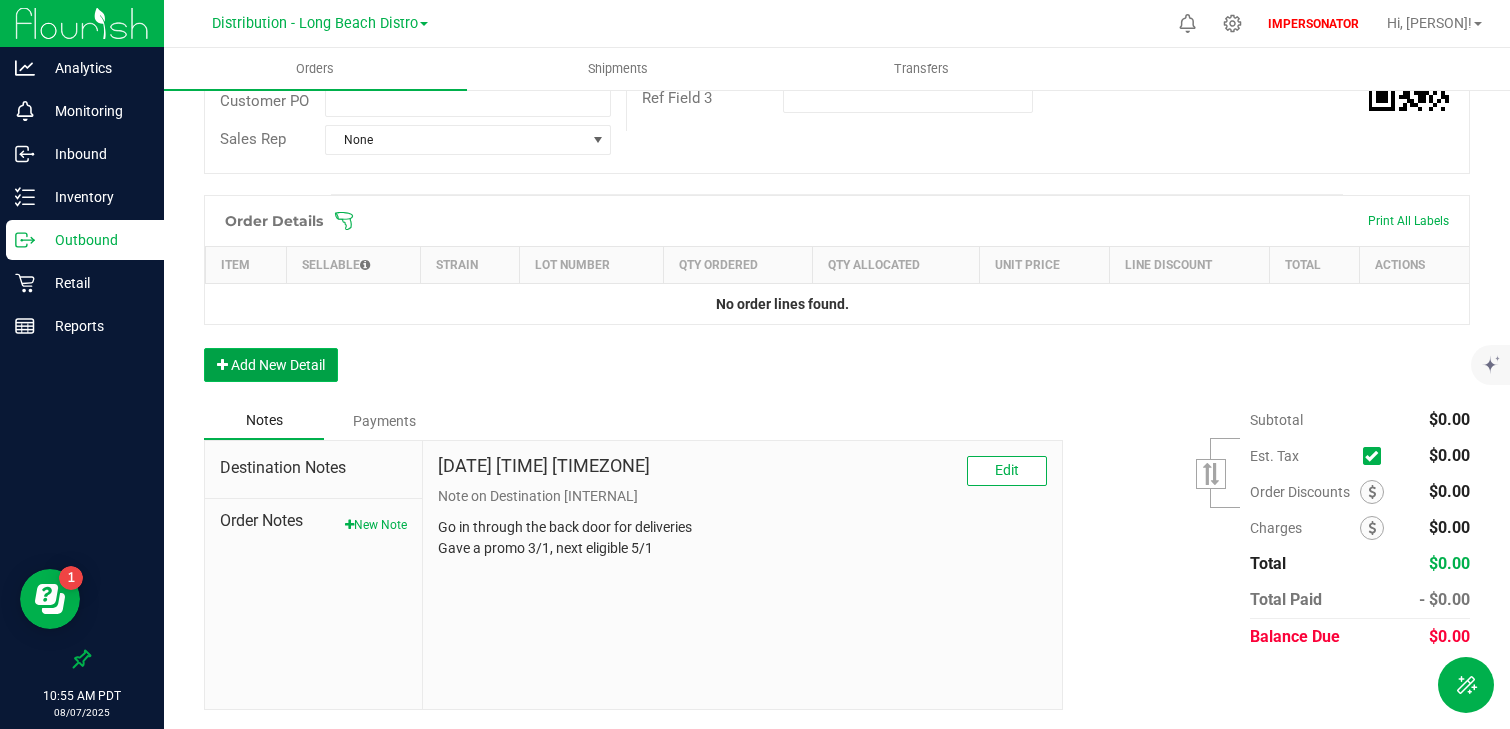 click on "Add New Detail" at bounding box center [271, 365] 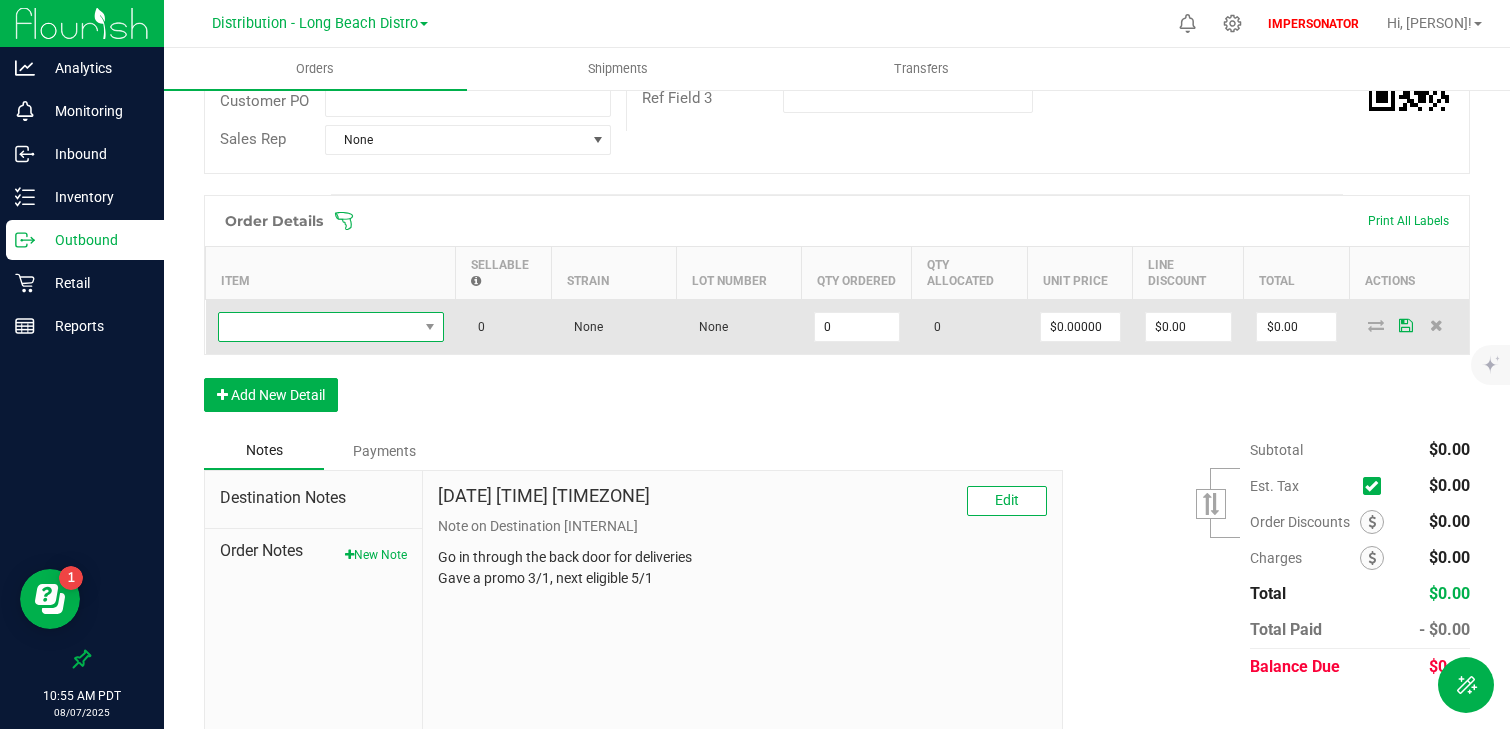click at bounding box center (318, 327) 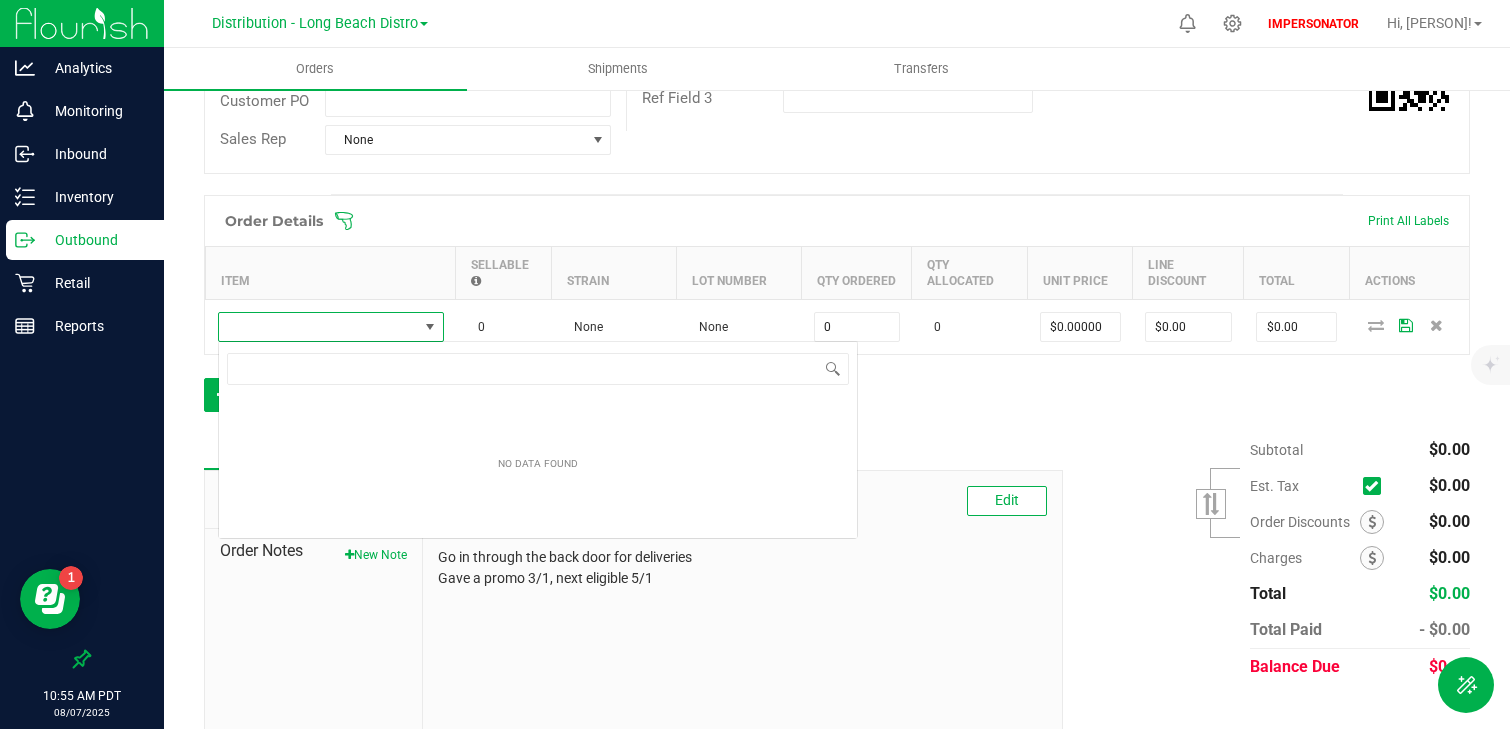 scroll, scrollTop: 99970, scrollLeft: 99774, axis: both 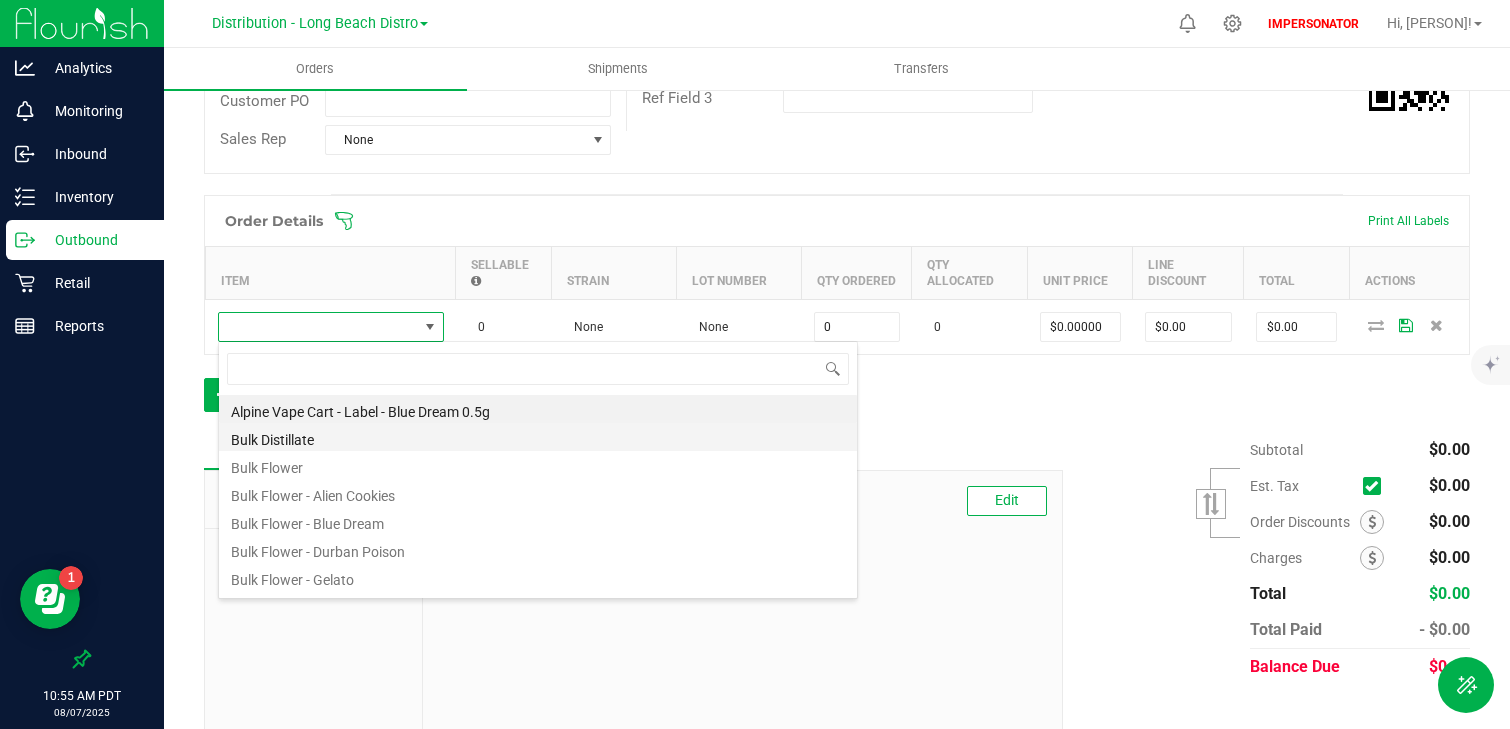 click on "Bulk Distillate" at bounding box center (538, 437) 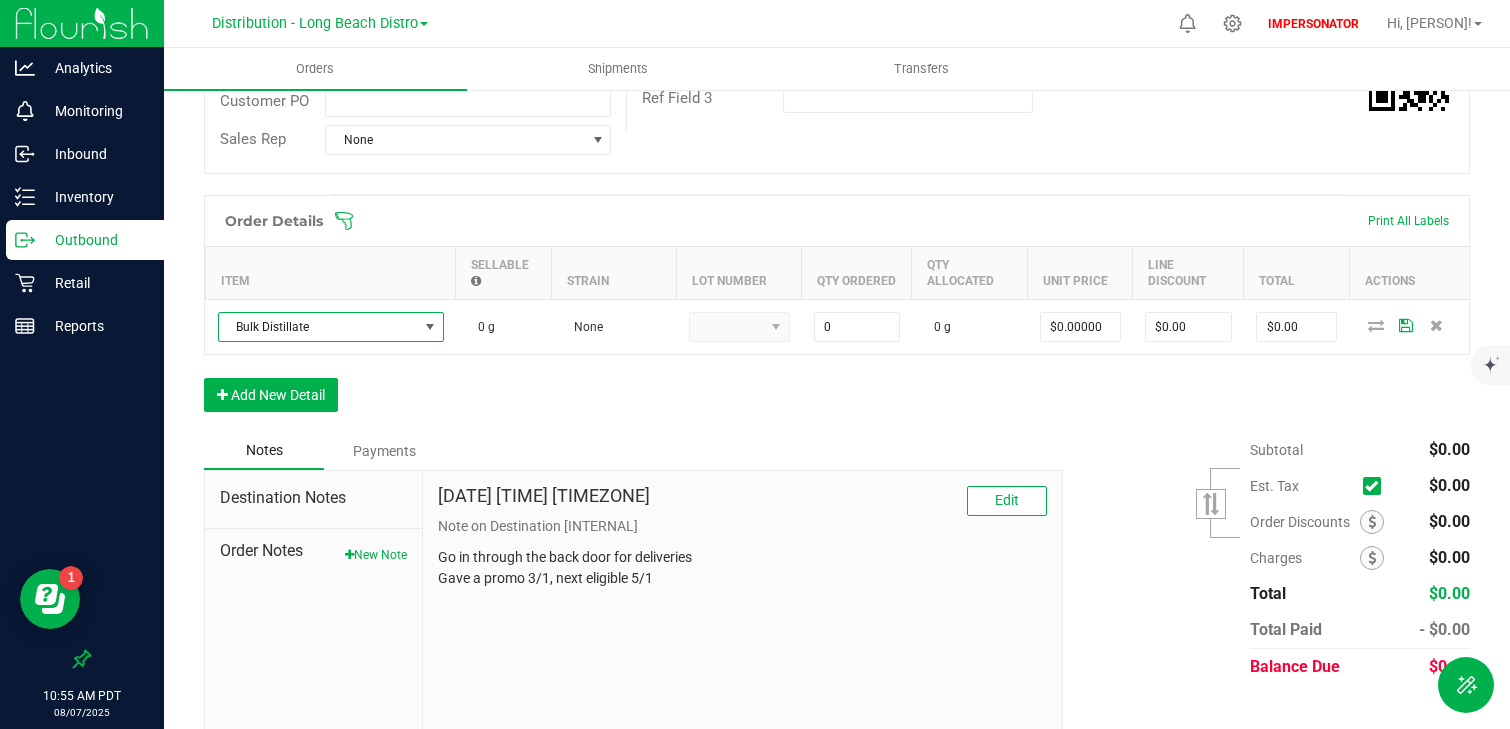 type on "0.0000 g" 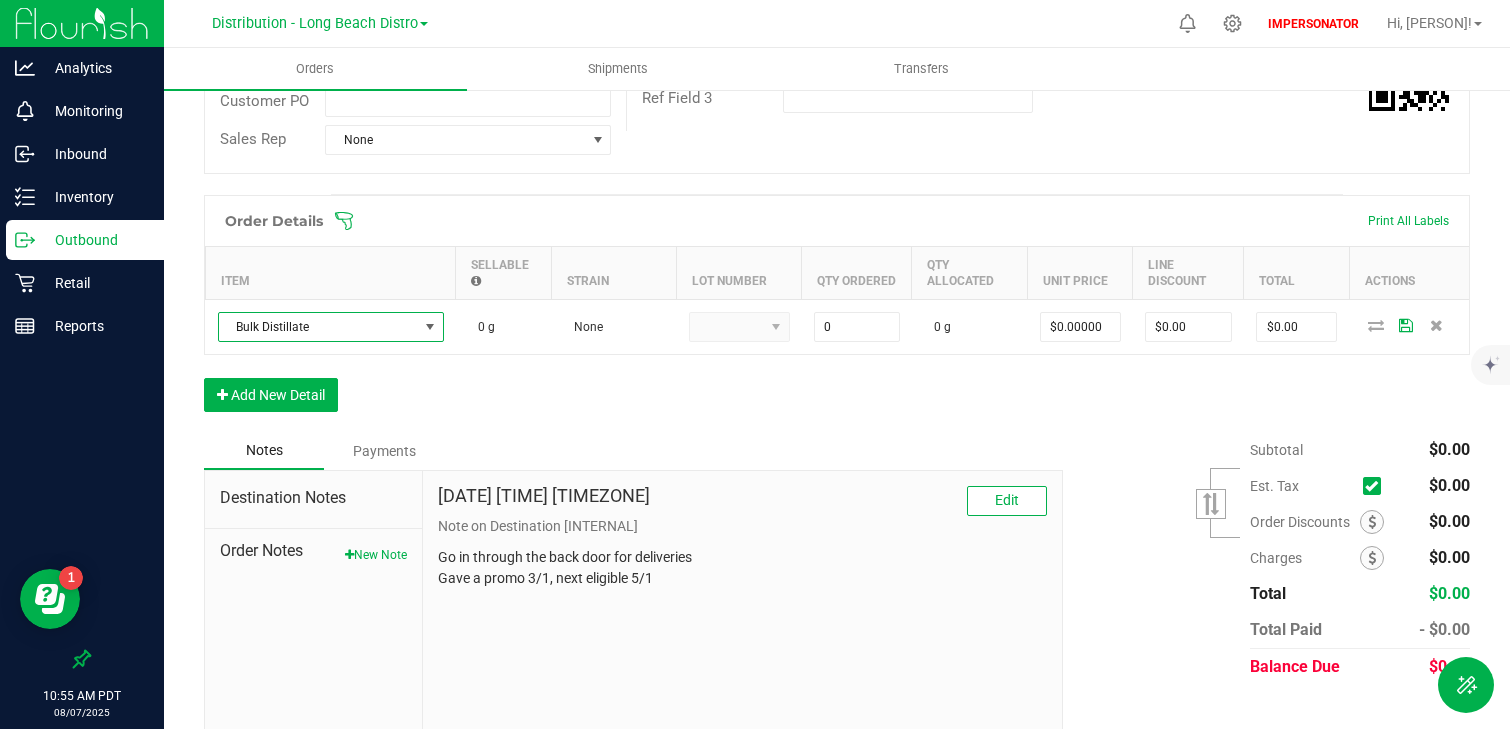 type on "$14.00000" 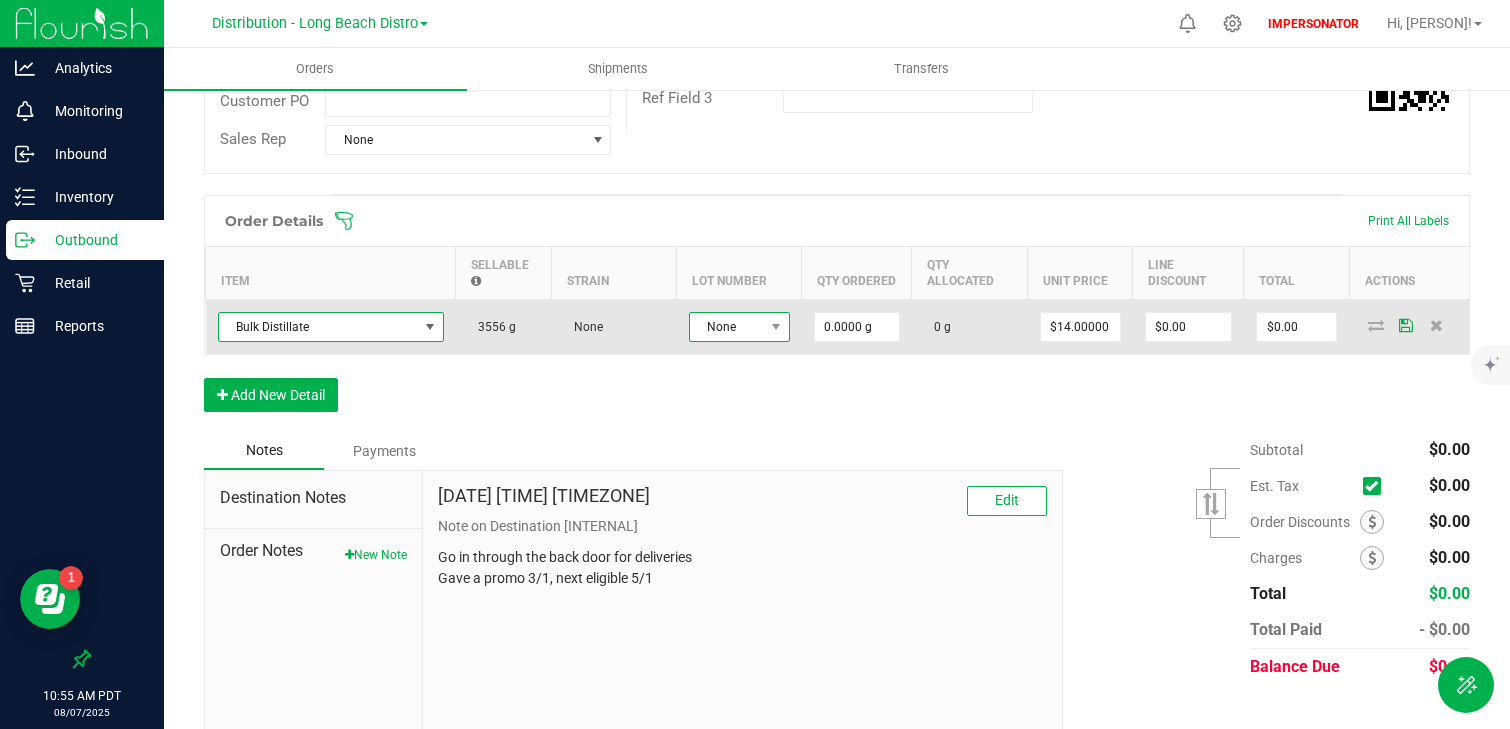 click at bounding box center (776, 327) 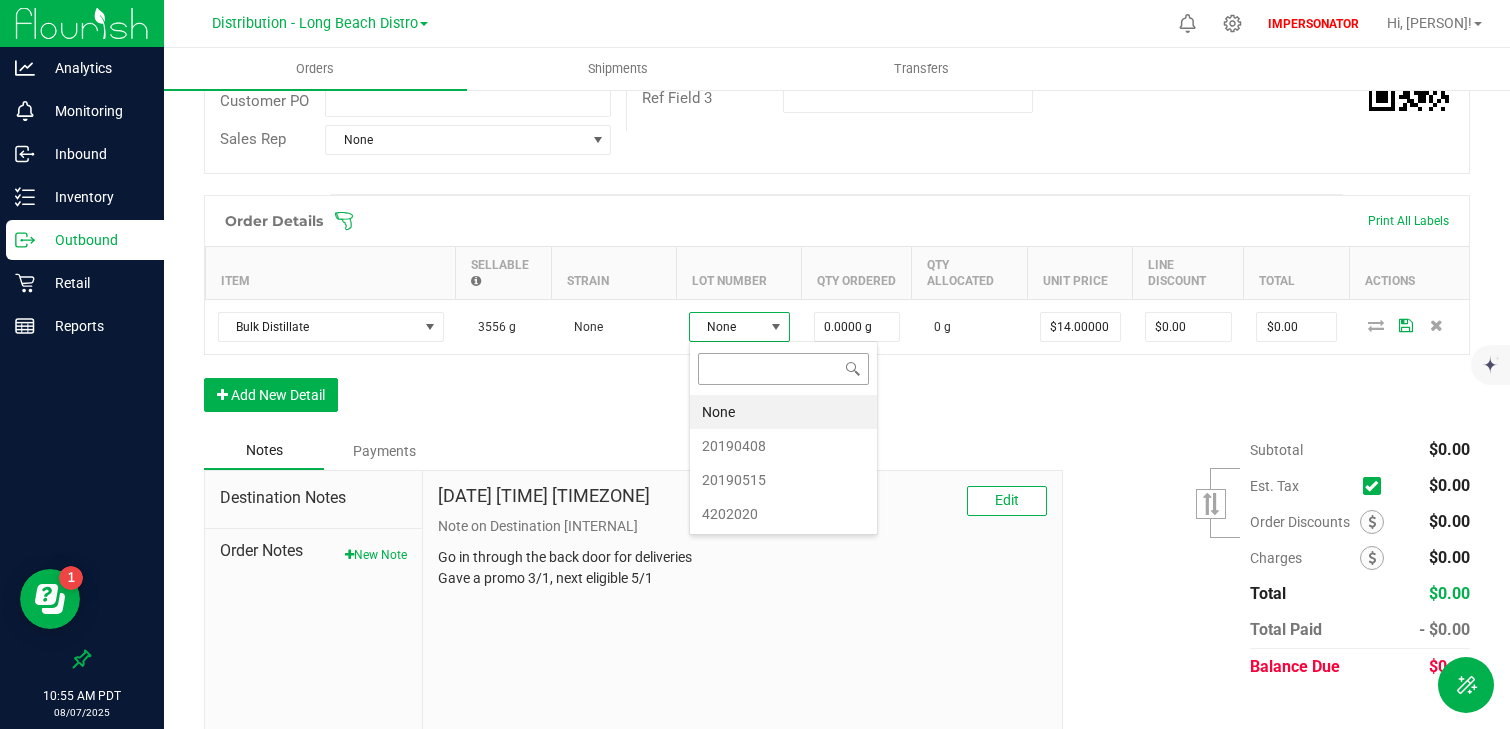 scroll, scrollTop: 99970, scrollLeft: 99899, axis: both 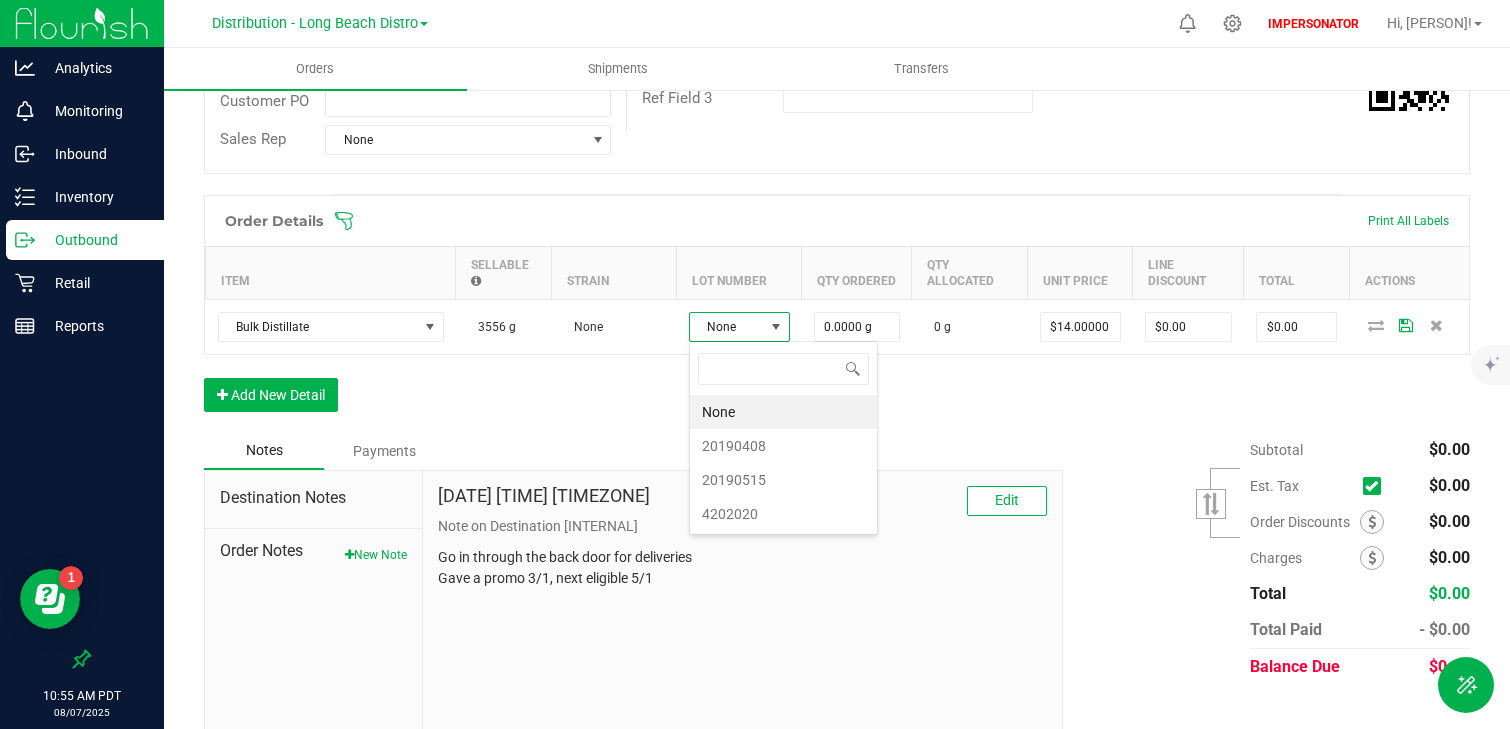 click on "None" at bounding box center (783, 412) 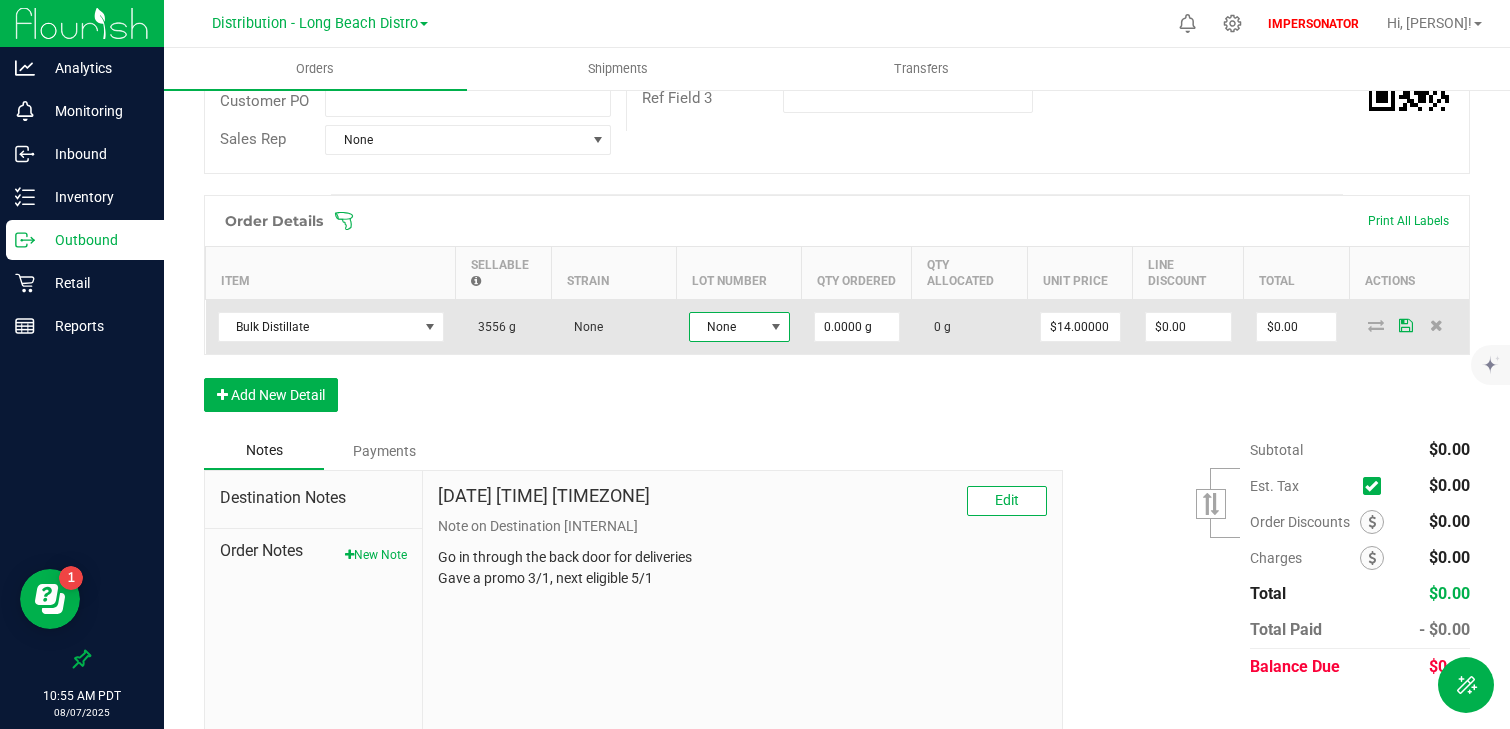 click at bounding box center [1376, 325] 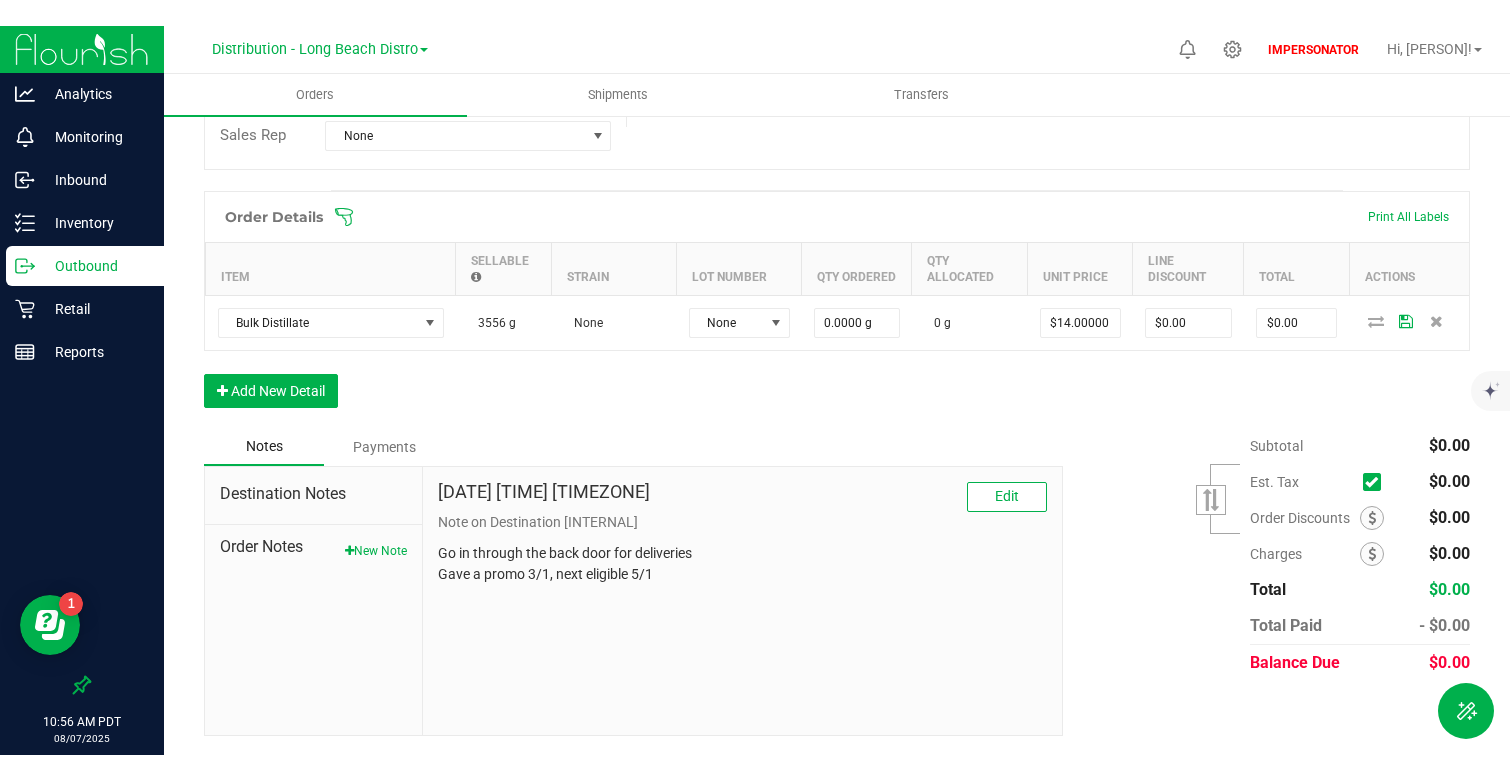 scroll, scrollTop: 0, scrollLeft: 0, axis: both 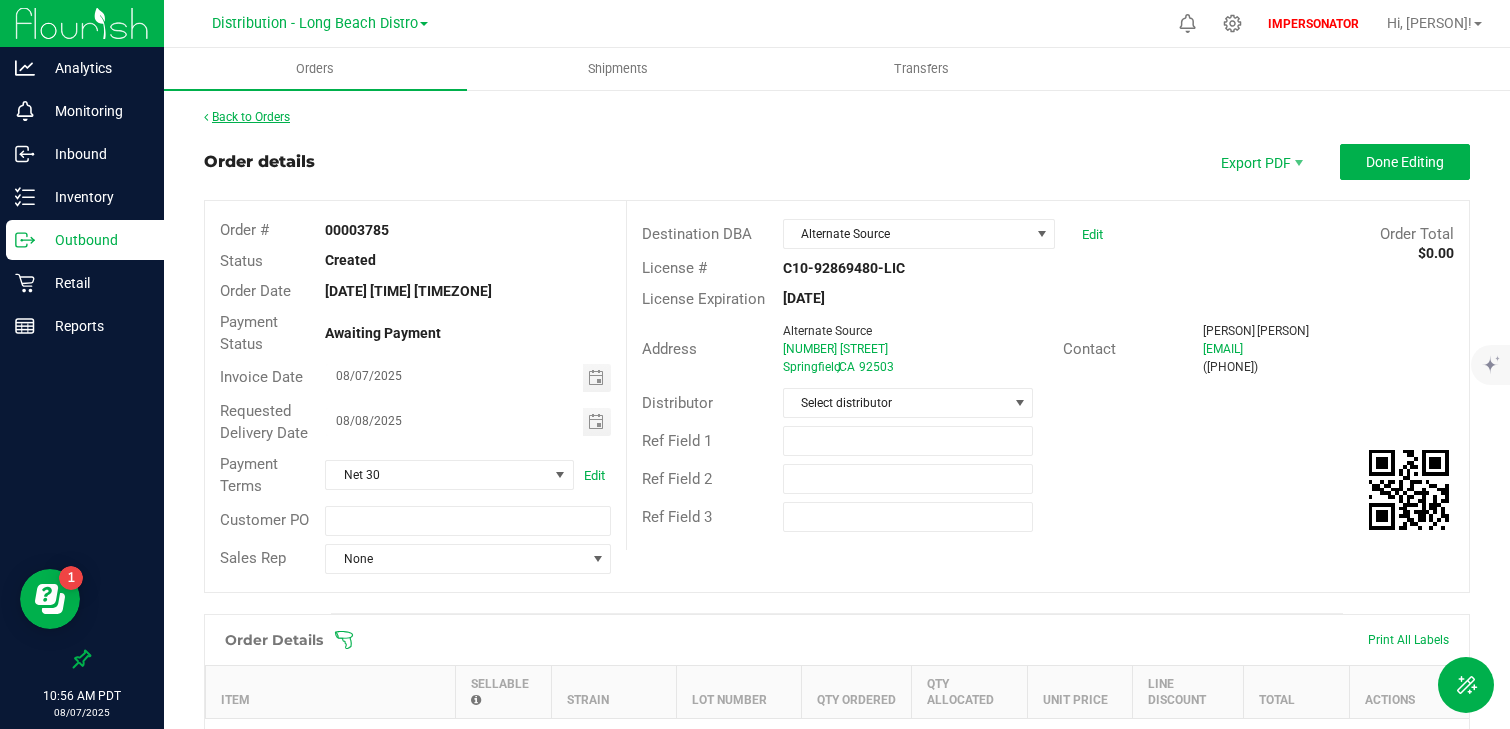 click on "Back to Orders" at bounding box center (247, 117) 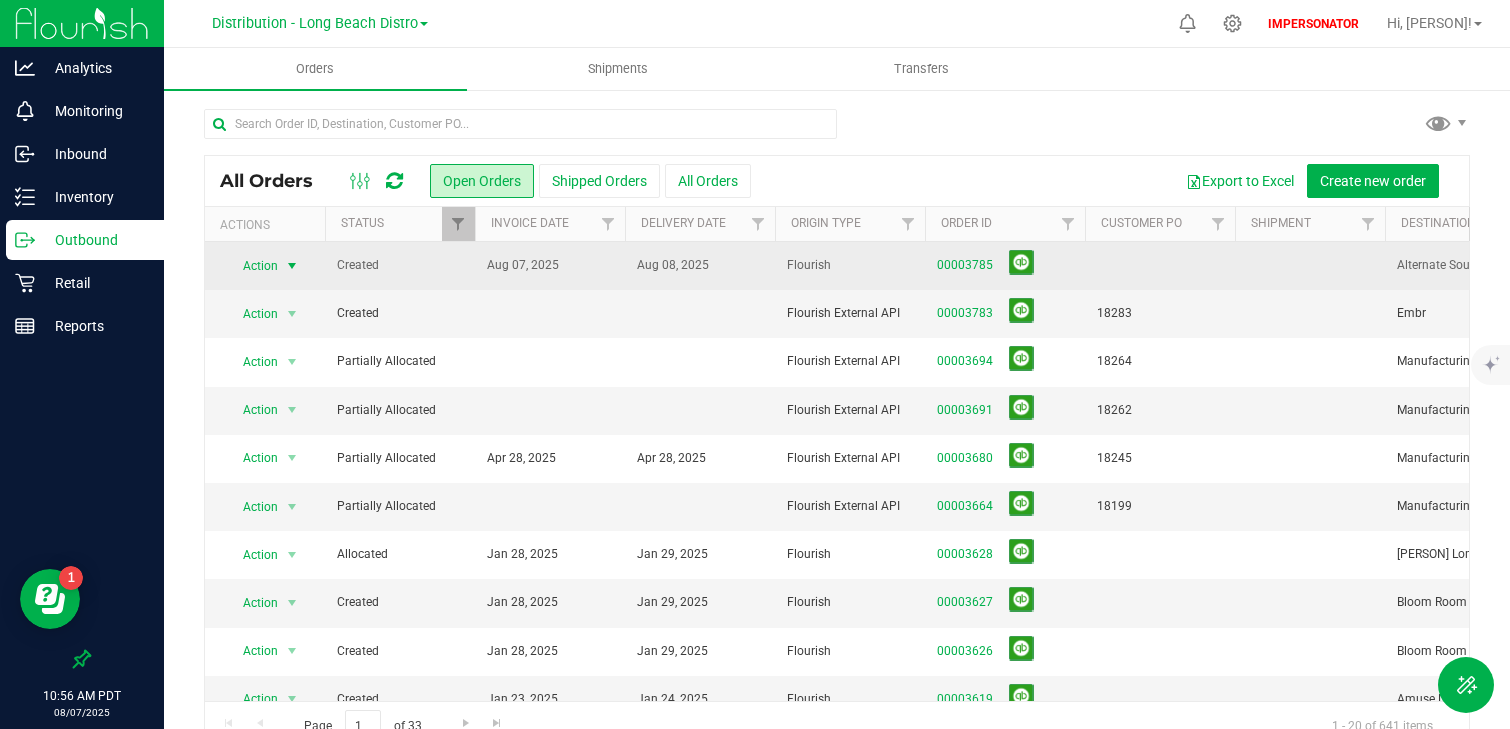 click at bounding box center [292, 266] 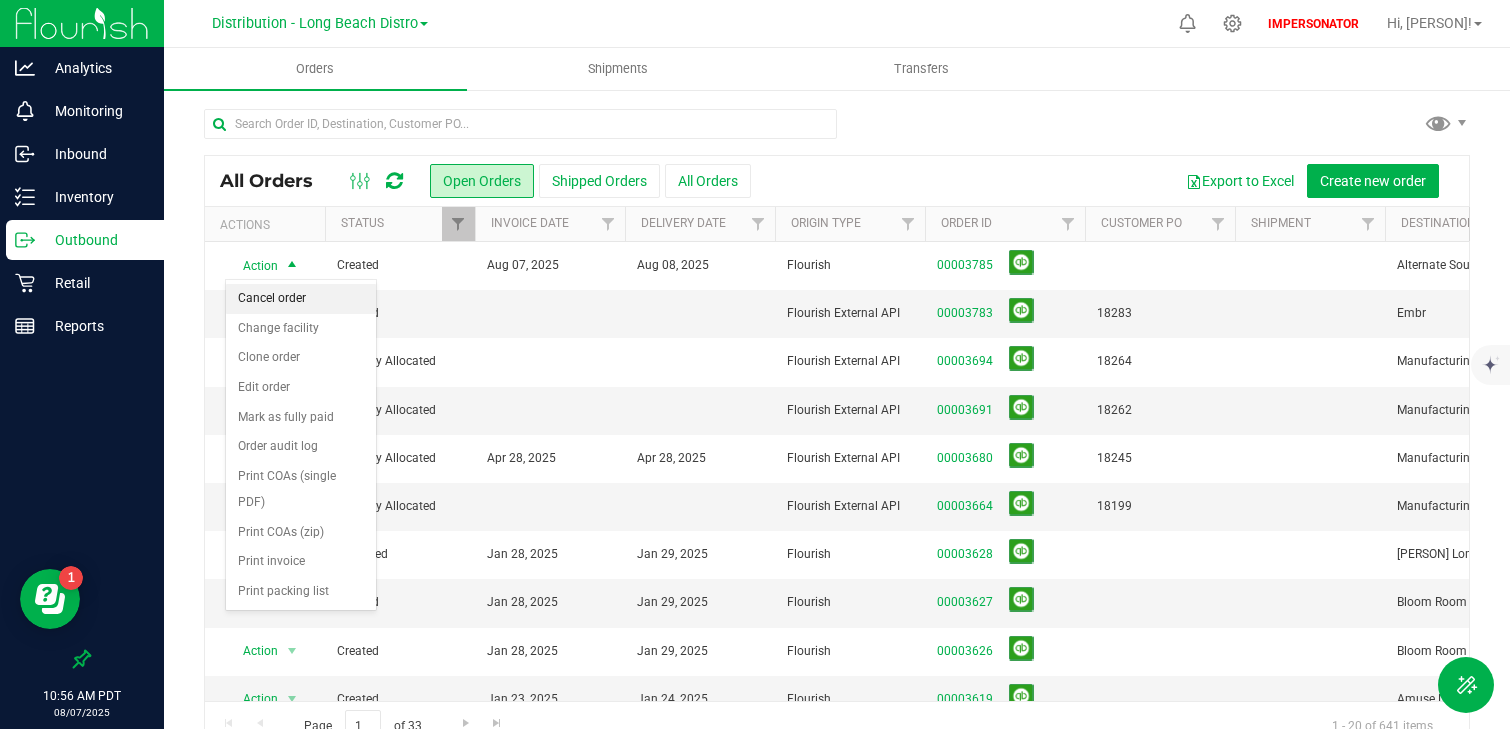 click on "Cancel order" at bounding box center [301, 299] 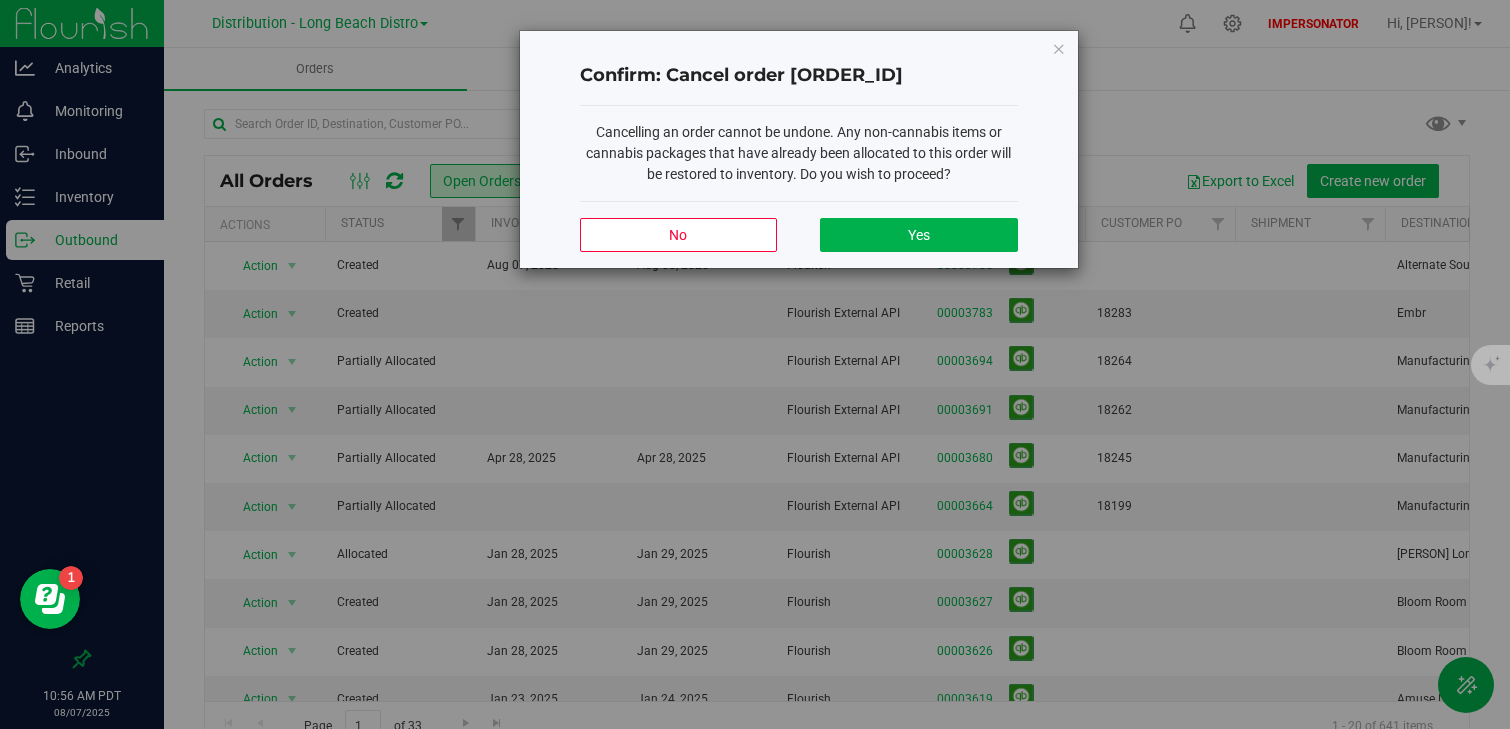 click on "No
Yes" at bounding box center (799, 234) 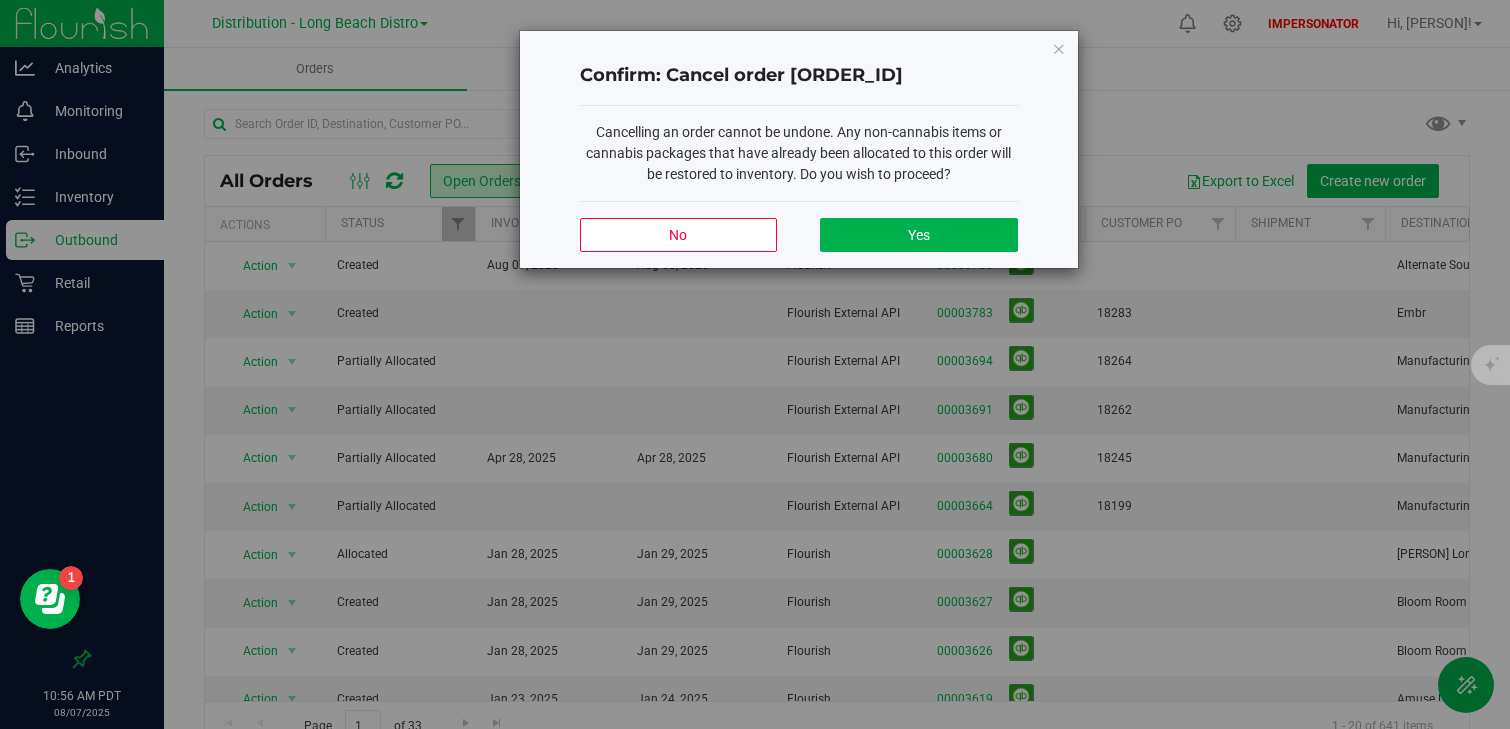click on "No
Yes" at bounding box center [799, 234] 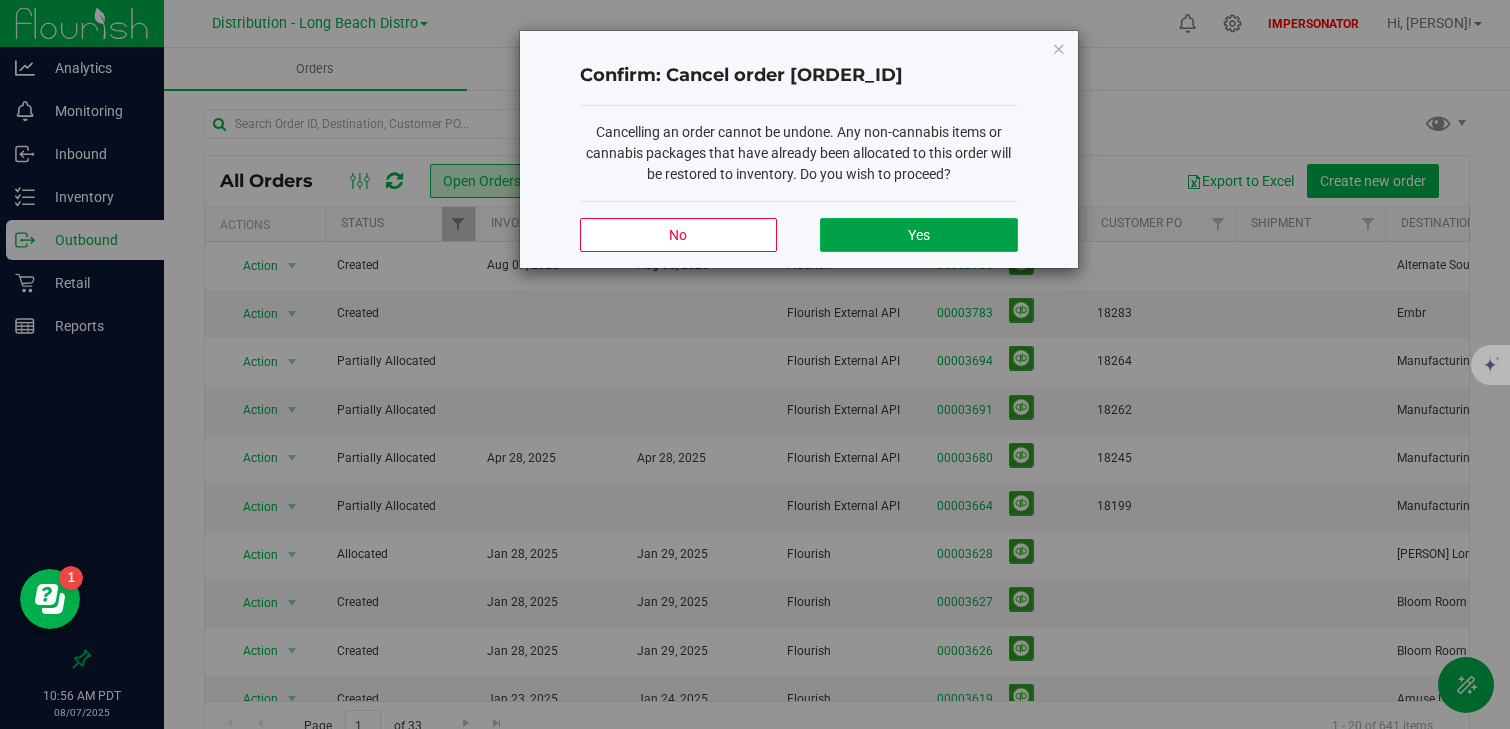 click on "Yes" at bounding box center (918, 235) 